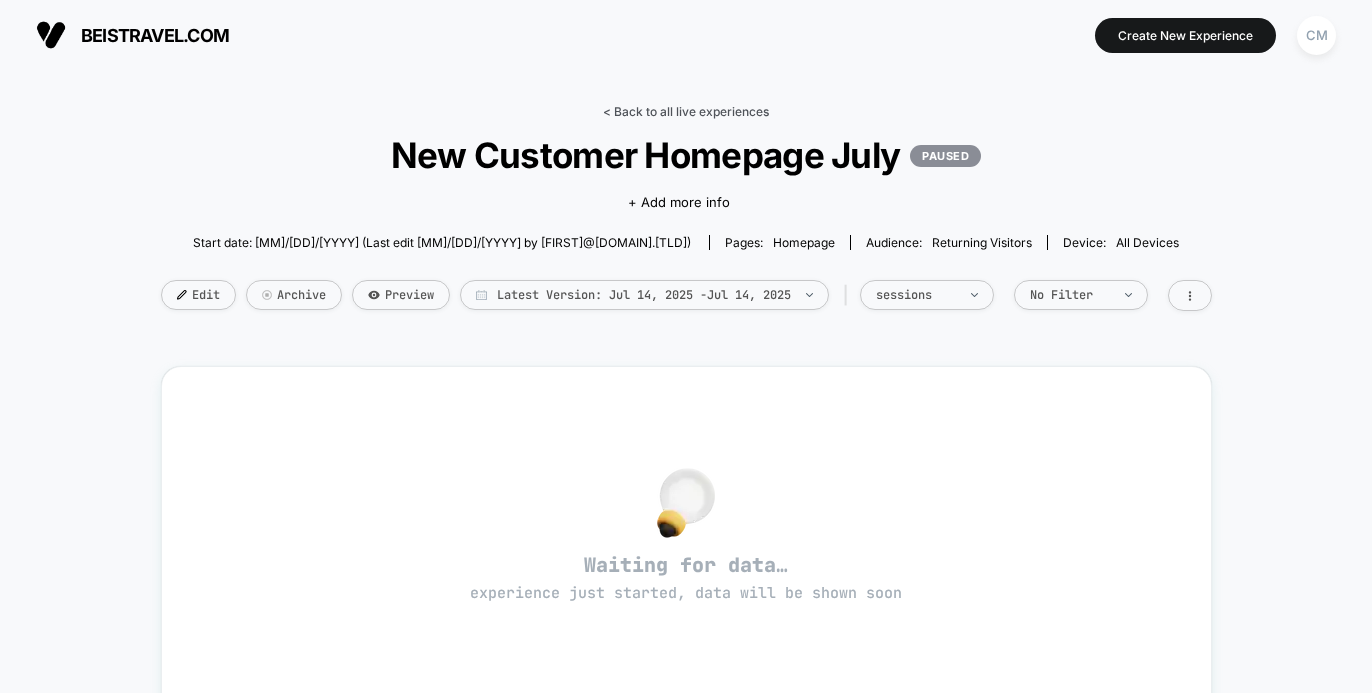scroll, scrollTop: 0, scrollLeft: 0, axis: both 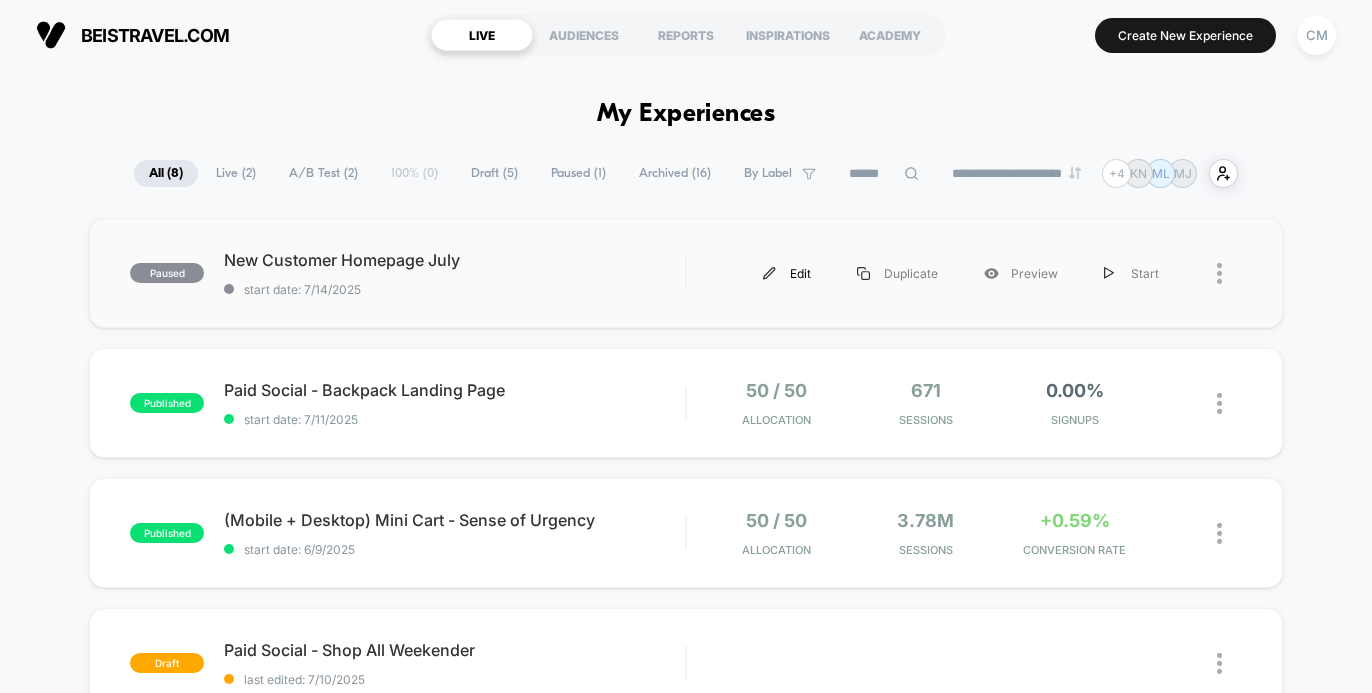 click on "Edit" at bounding box center (787, 273) 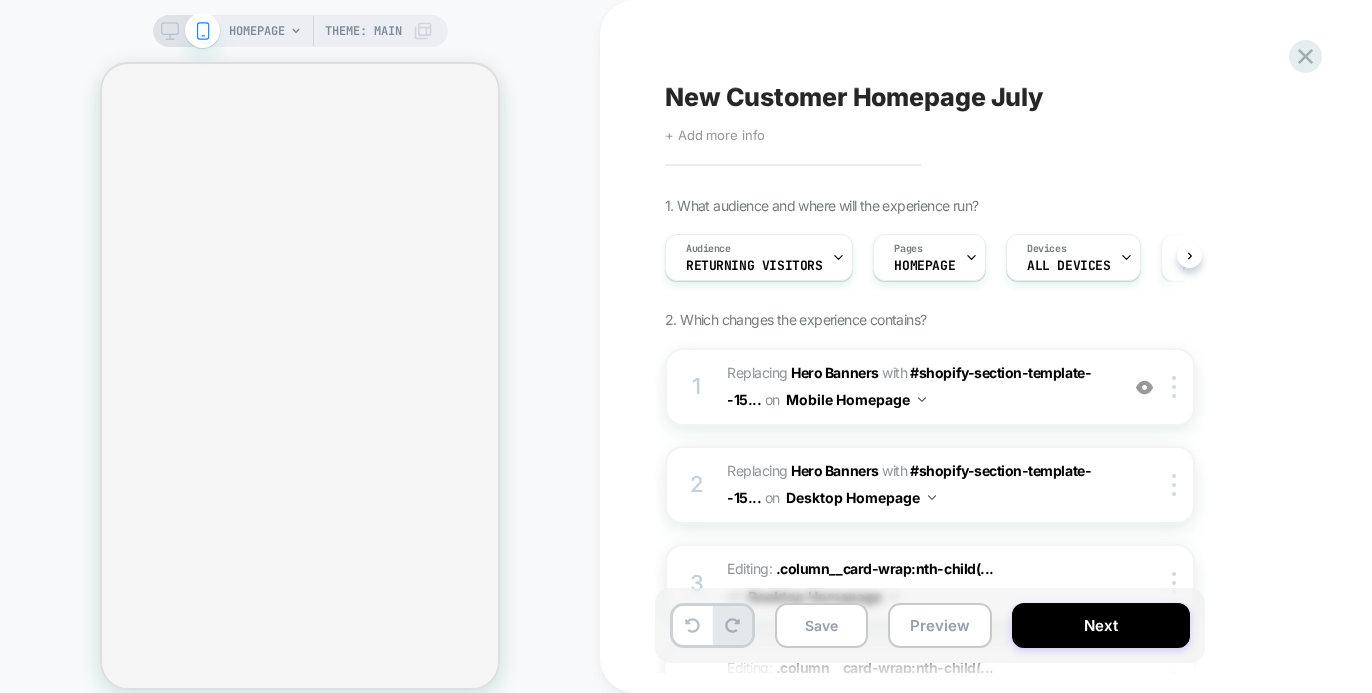 scroll, scrollTop: 0, scrollLeft: 1, axis: horizontal 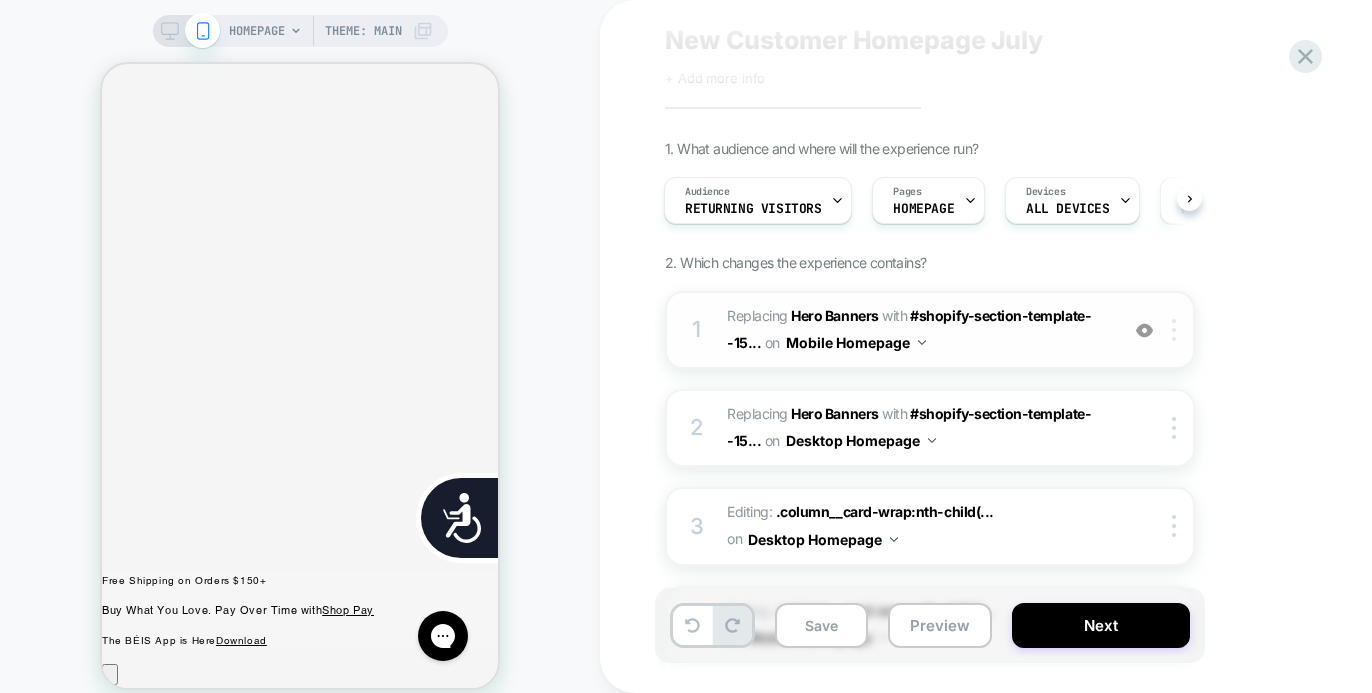 click at bounding box center [1174, 330] 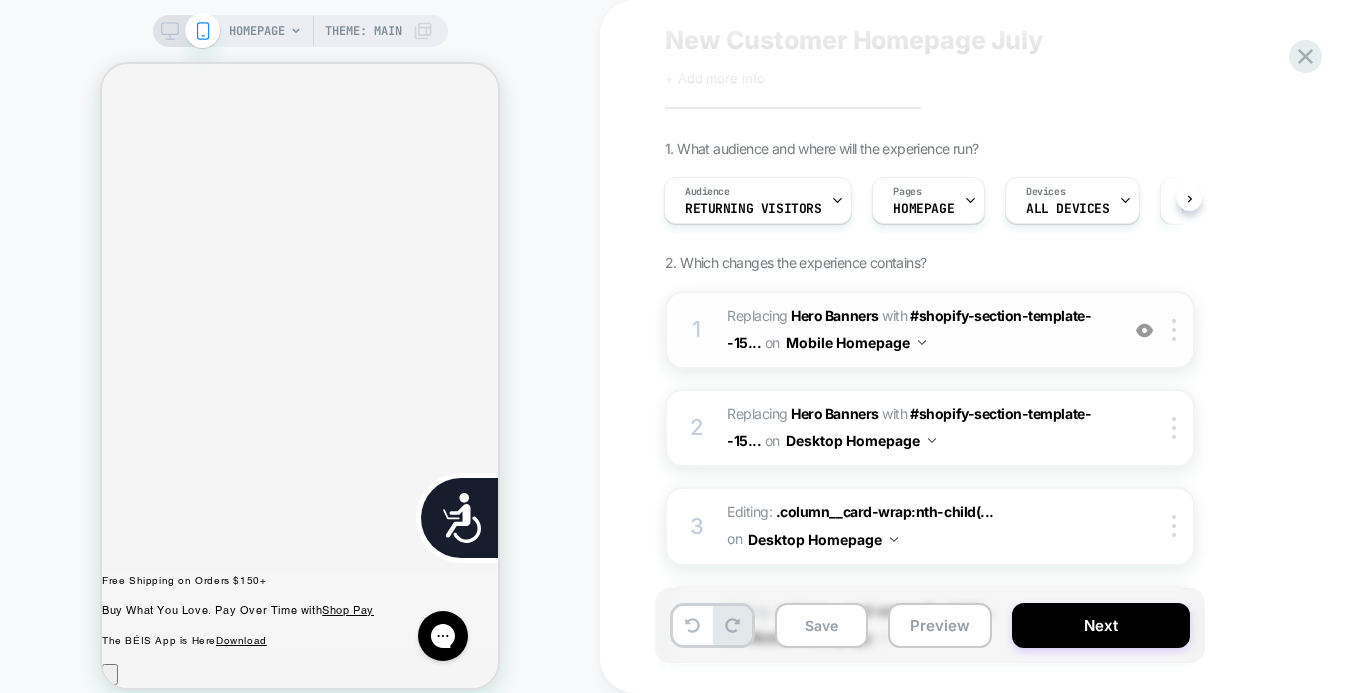 scroll, scrollTop: 0, scrollLeft: 404, axis: horizontal 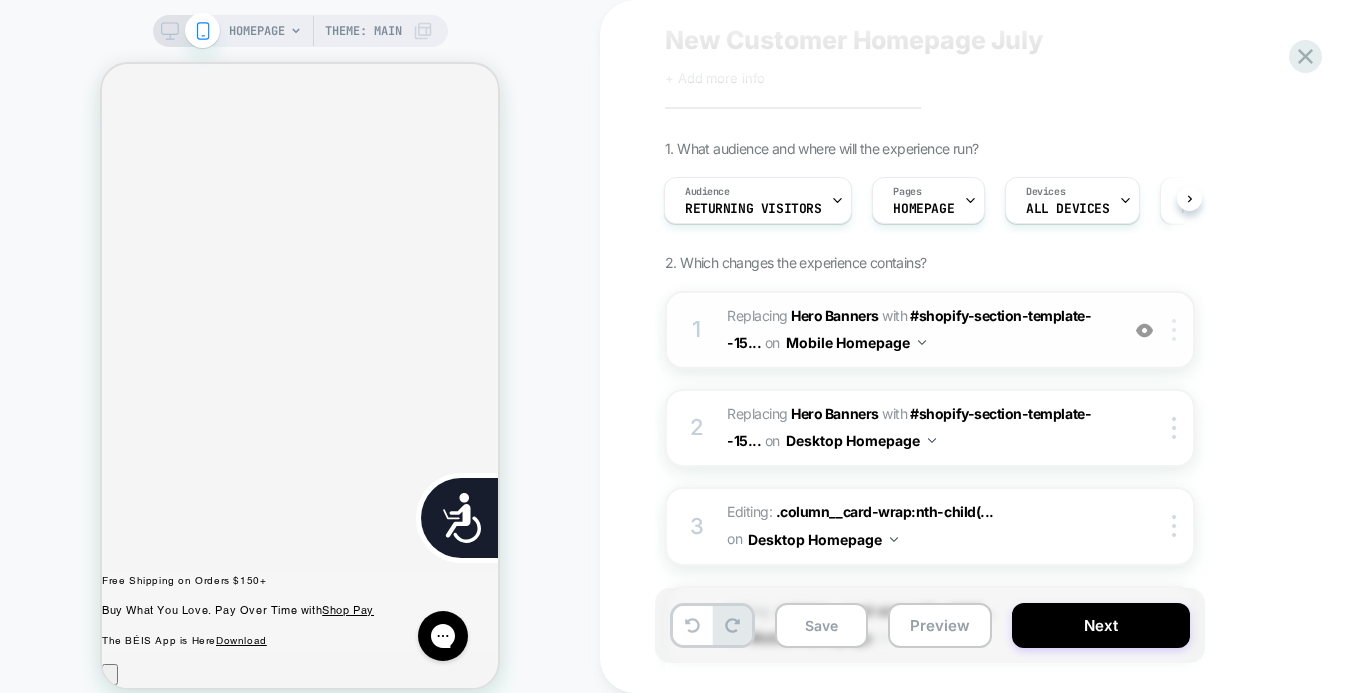 click at bounding box center [1174, 330] 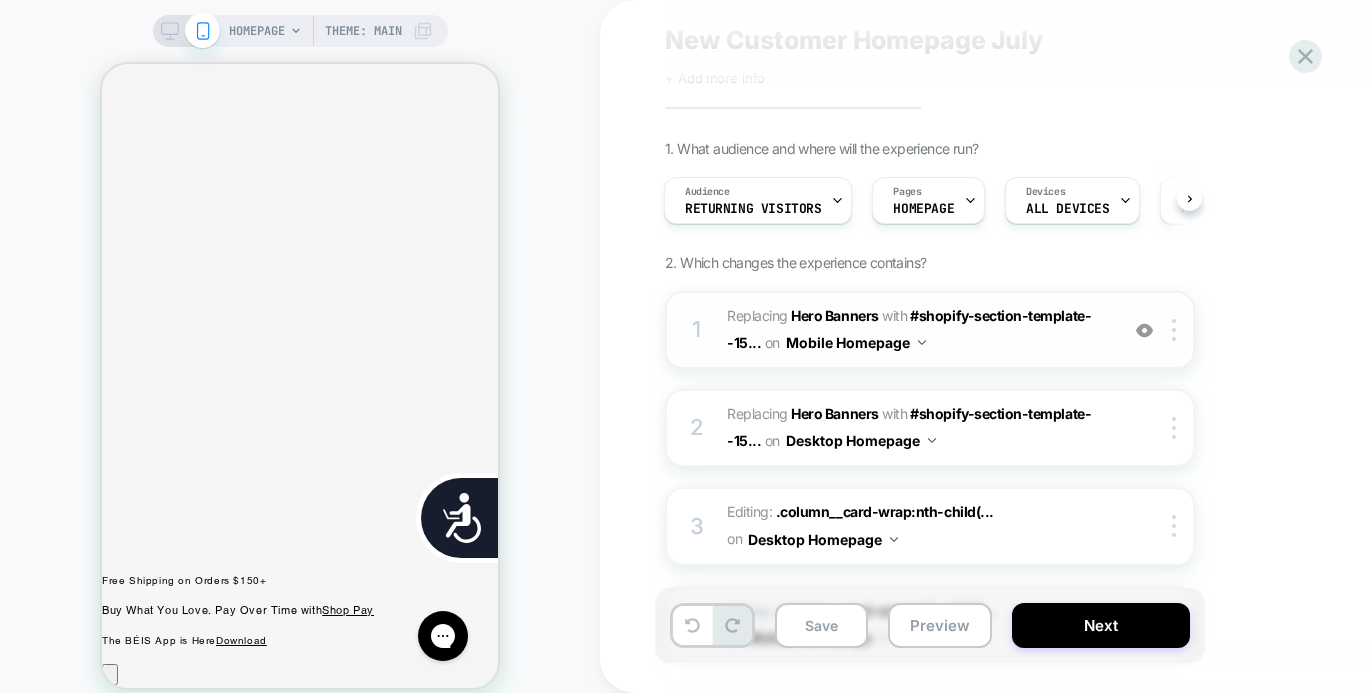 scroll, scrollTop: 0, scrollLeft: 808, axis: horizontal 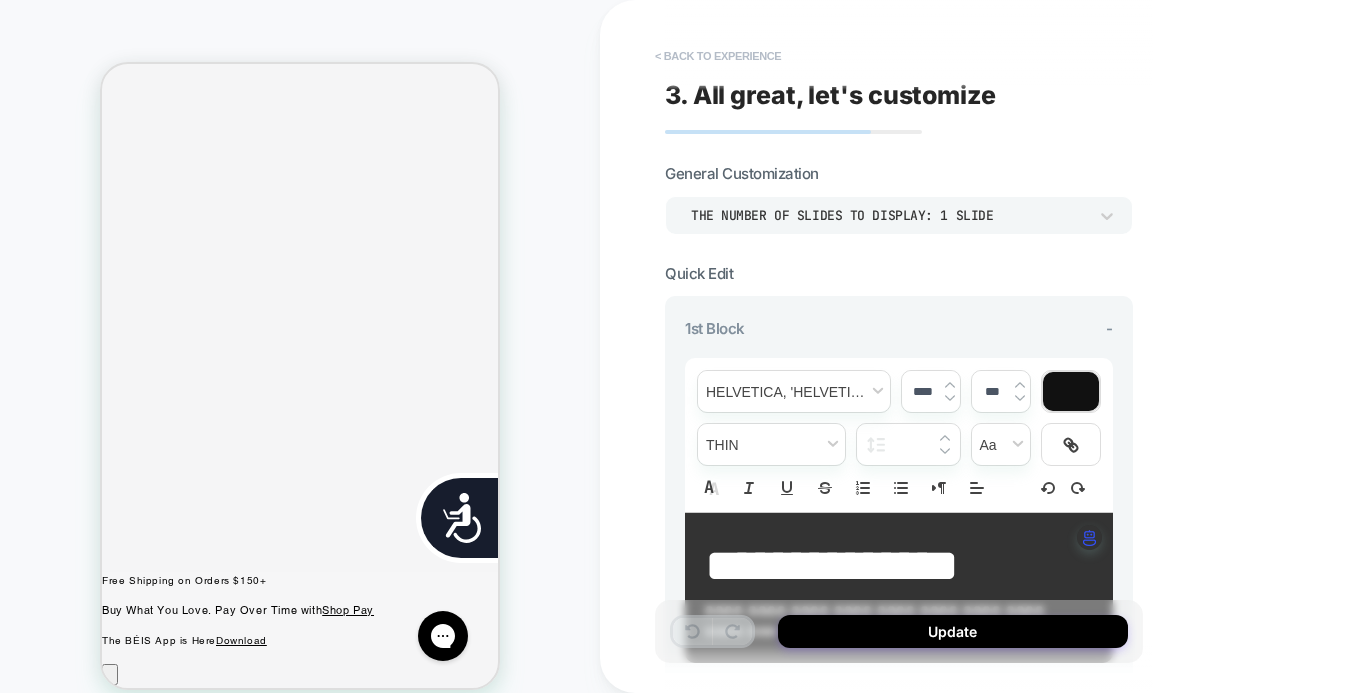 click on "< Back to experience" at bounding box center (718, 56) 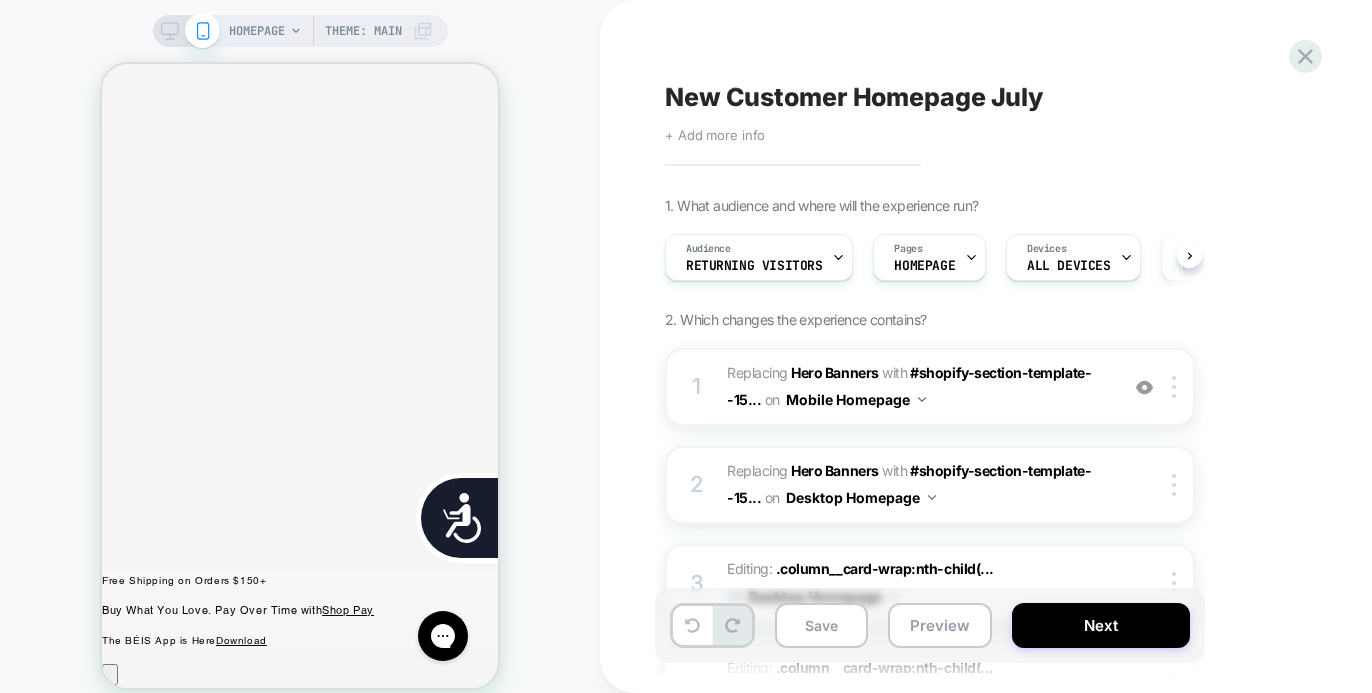 scroll, scrollTop: 0, scrollLeft: 1, axis: horizontal 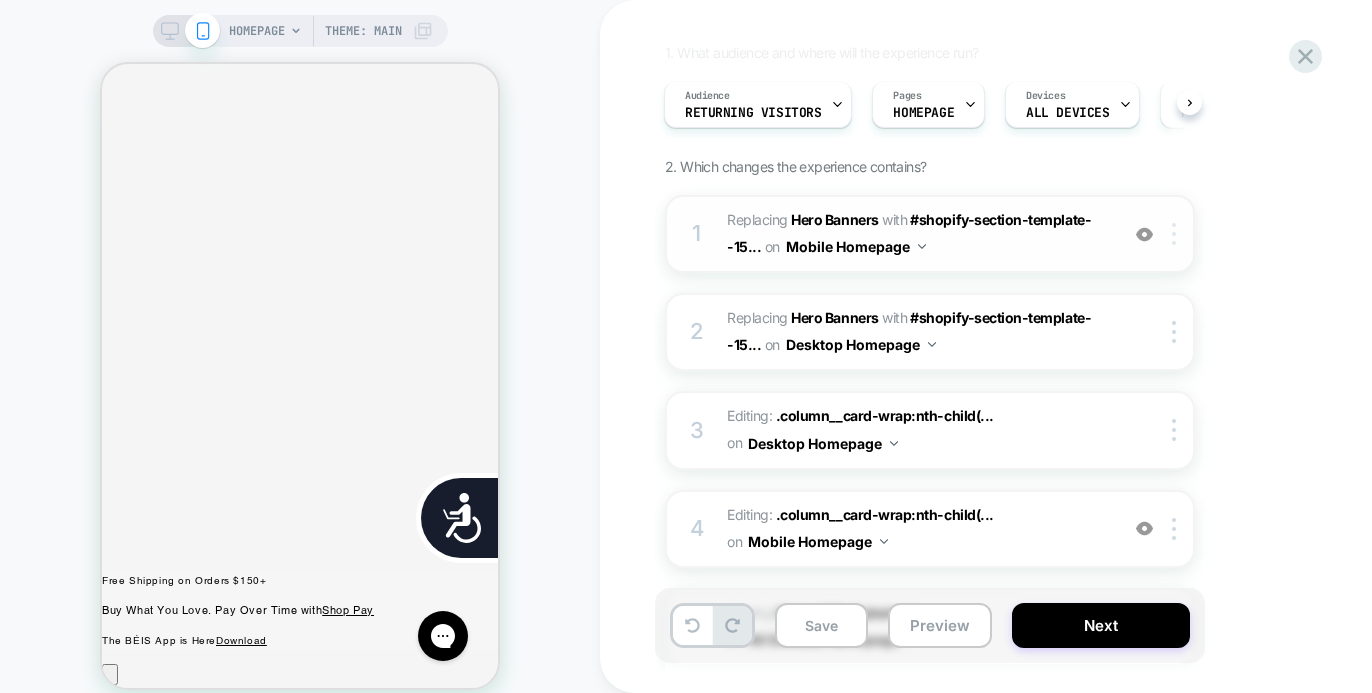 click at bounding box center (1177, 234) 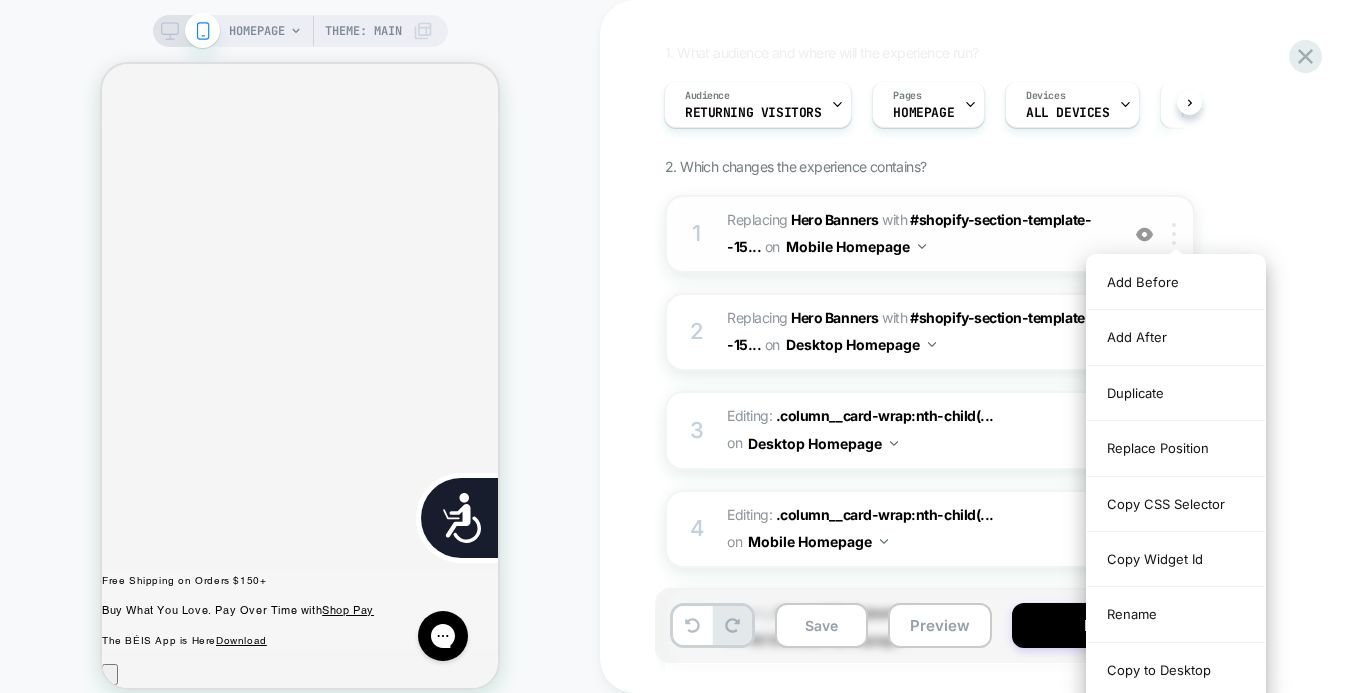 scroll, scrollTop: 0, scrollLeft: 404, axis: horizontal 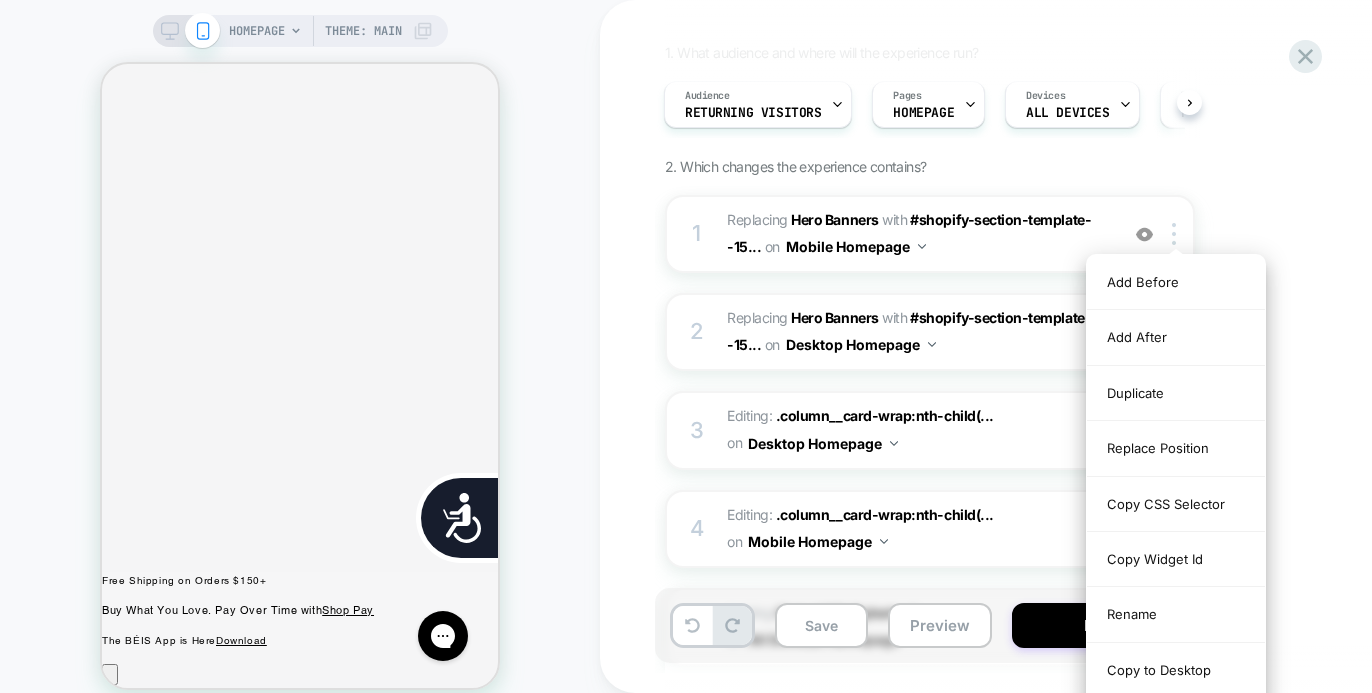 click on "1. What audience and where will the experience run? Audience Returning Visitors Pages HOMEPAGE Devices ALL DEVICES Trigger Page Load 2. Which changes the experience contains? 1 #_loomi_addon_1750958355682 Replacing Hero Banners WITH #shopify-section-template--15... #shopify-section-template--15466898489480__slideshow_98rqAq on Mobile Homepage Add Before Add After Duplicate Replace Position Copy CSS Selector Copy Widget Id Rename Copy to Desktop Target All Devices Delete 2 #_loomi_addon_1750959420396 Replacing Hero Banners WITH #shopify-section-template--15... #shopify-section-template--15466898489480__slideshow_98rqAq on Desktop Homepage Copy CSS Selector Copy Widget Id Rename Copy to Mobile Target All Devices Delete 3 Editing : .column__card-wrap:nth-child(... .column__card-wrap:nth-child(3) > .absolute on Desktop Homepage Copy CSS Selector Rename Delete 4 Editing : .column__card-wrap:nth-child(... .column__card-wrap:nth-child(3) > .absolute on Mobile Homepage Add Before Add After" at bounding box center (1030, 621) 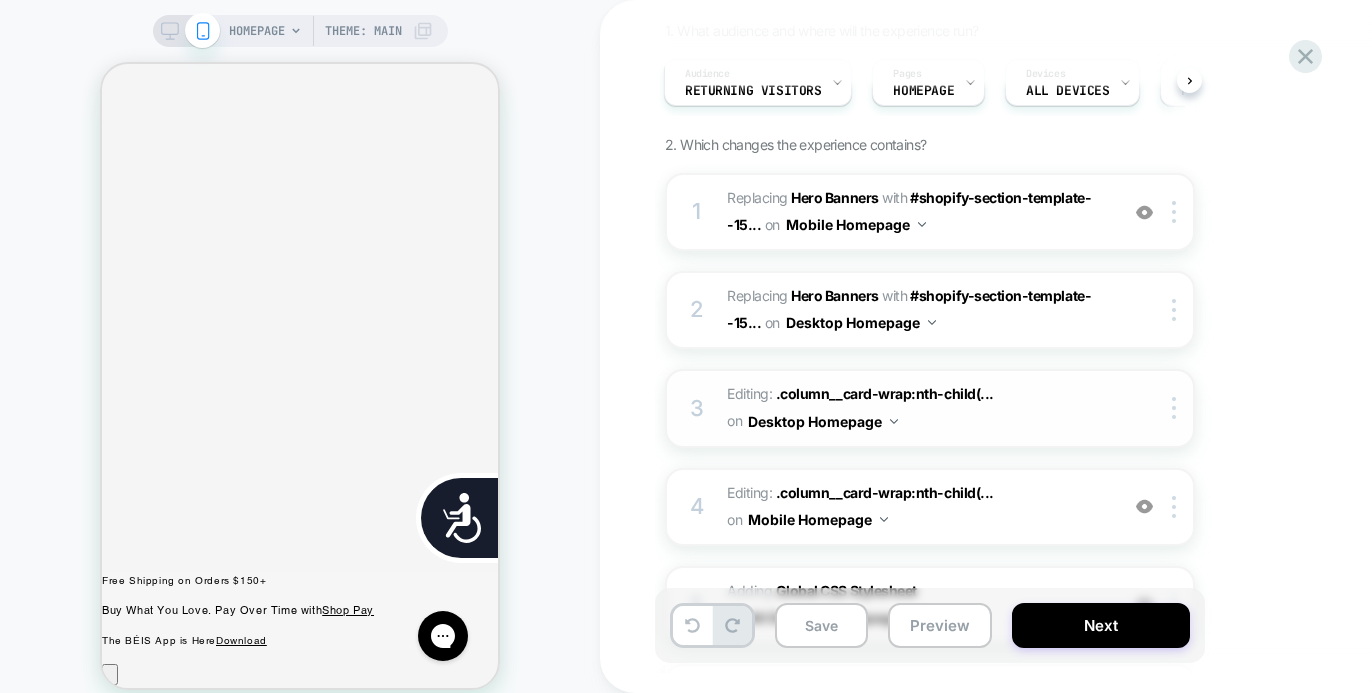 scroll, scrollTop: 173, scrollLeft: 0, axis: vertical 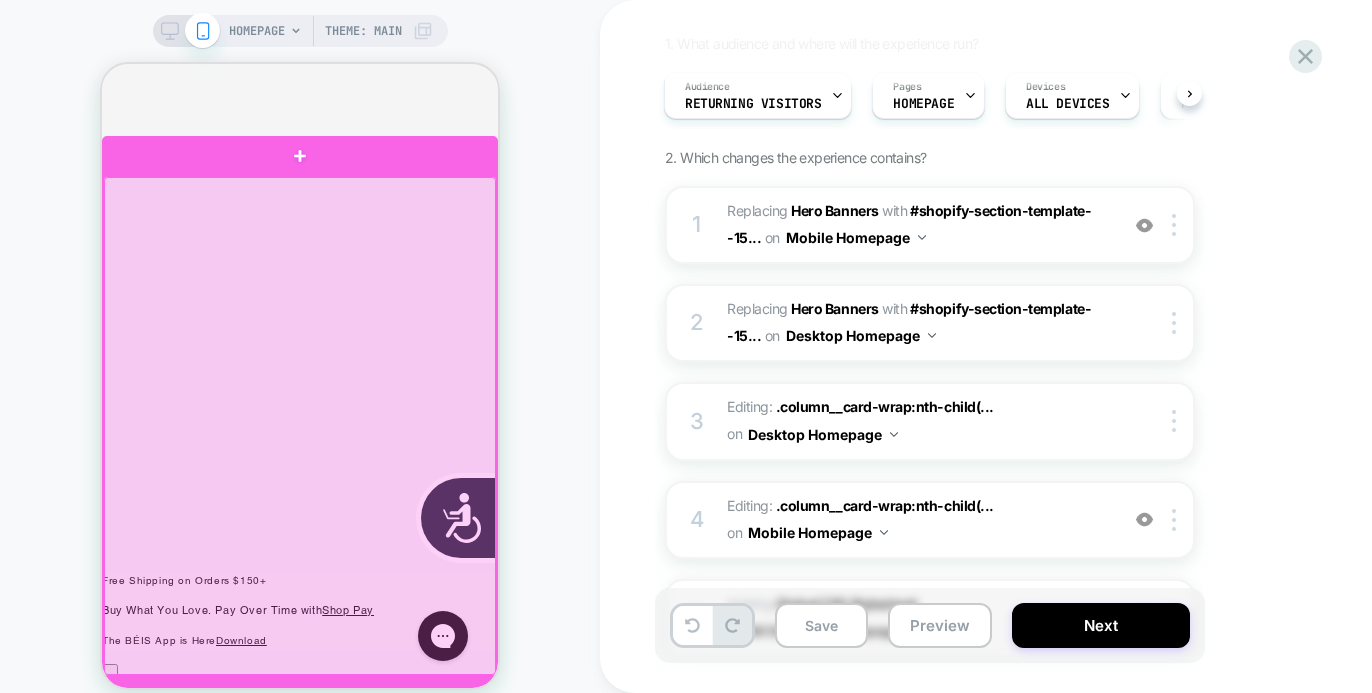 click at bounding box center [300, 426] 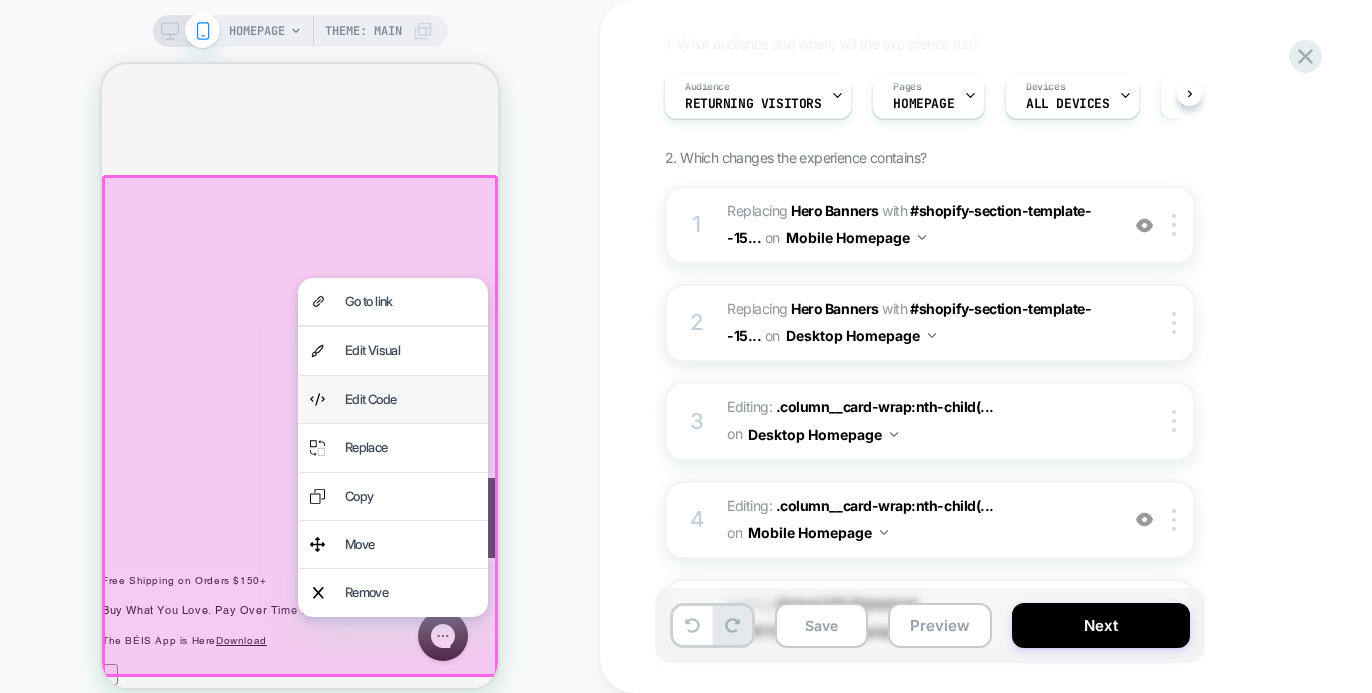 click on "Edit Code" at bounding box center (410, 399) 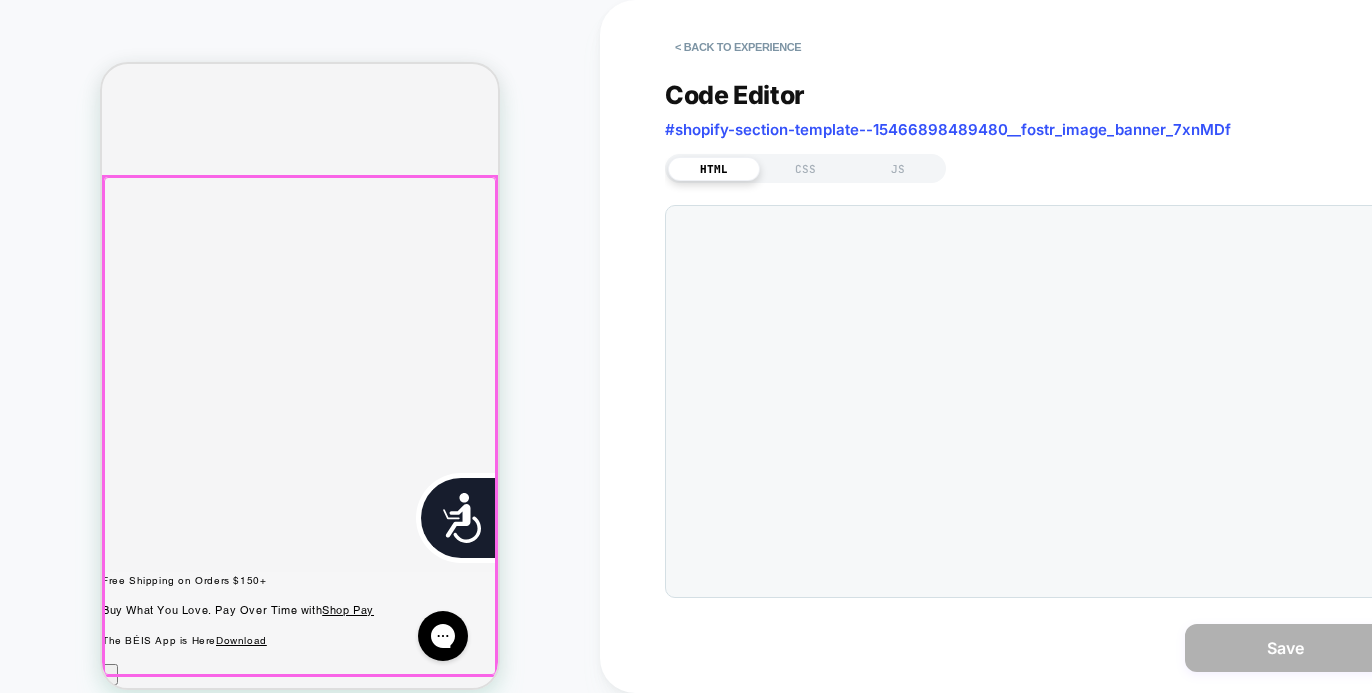 scroll, scrollTop: 27, scrollLeft: 0, axis: vertical 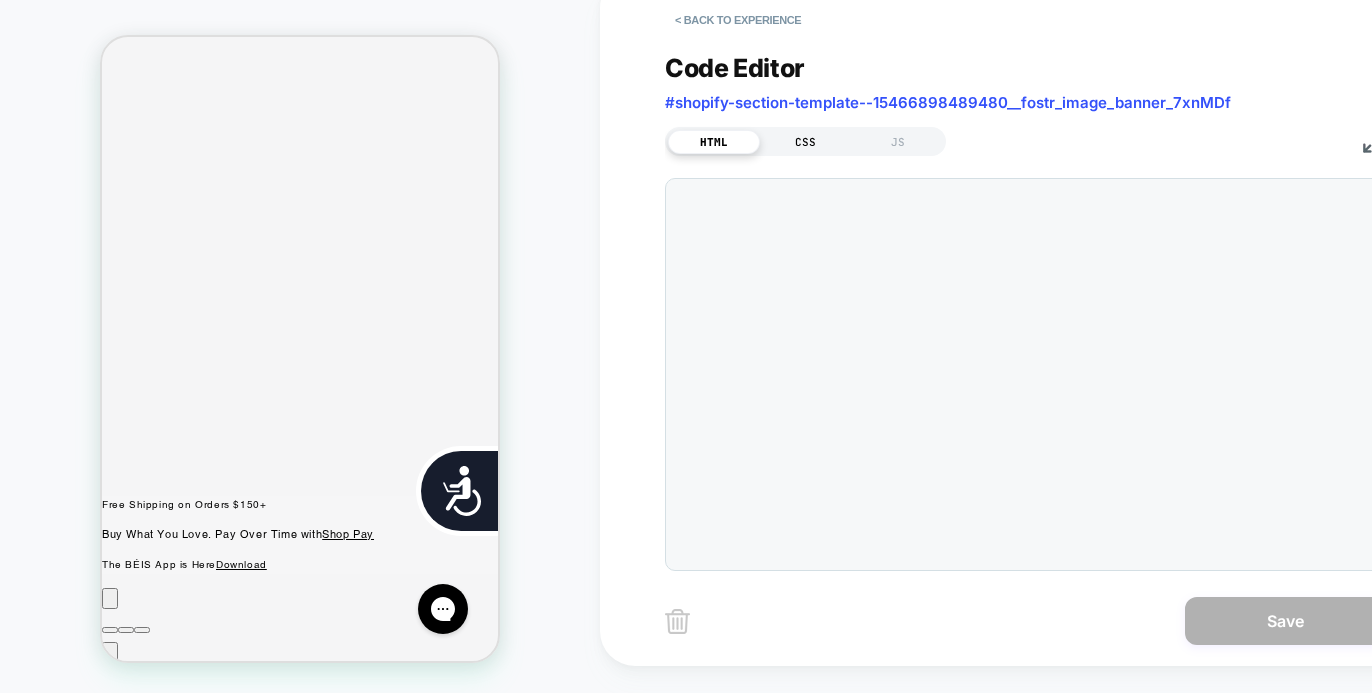 click on "CSS" at bounding box center [806, 142] 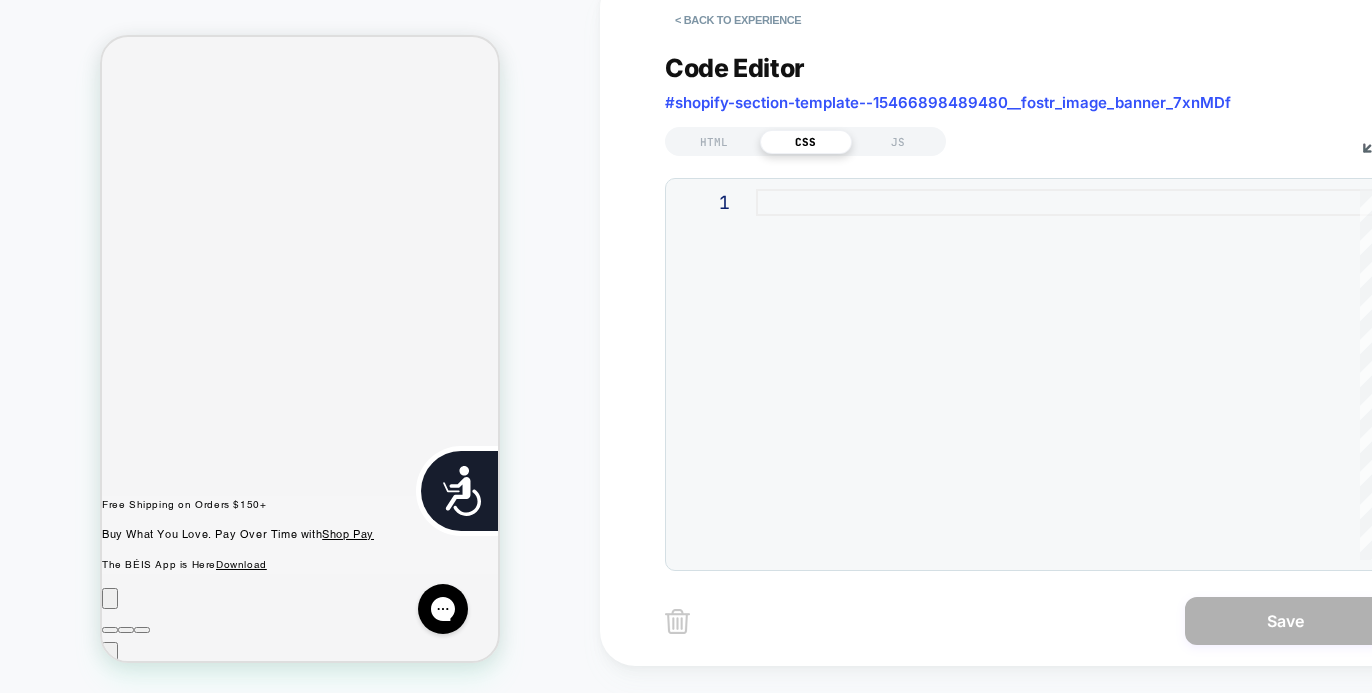 drag, startPoint x: 532, startPoint y: 487, endPoint x: 392, endPoint y: 461, distance: 142.39381 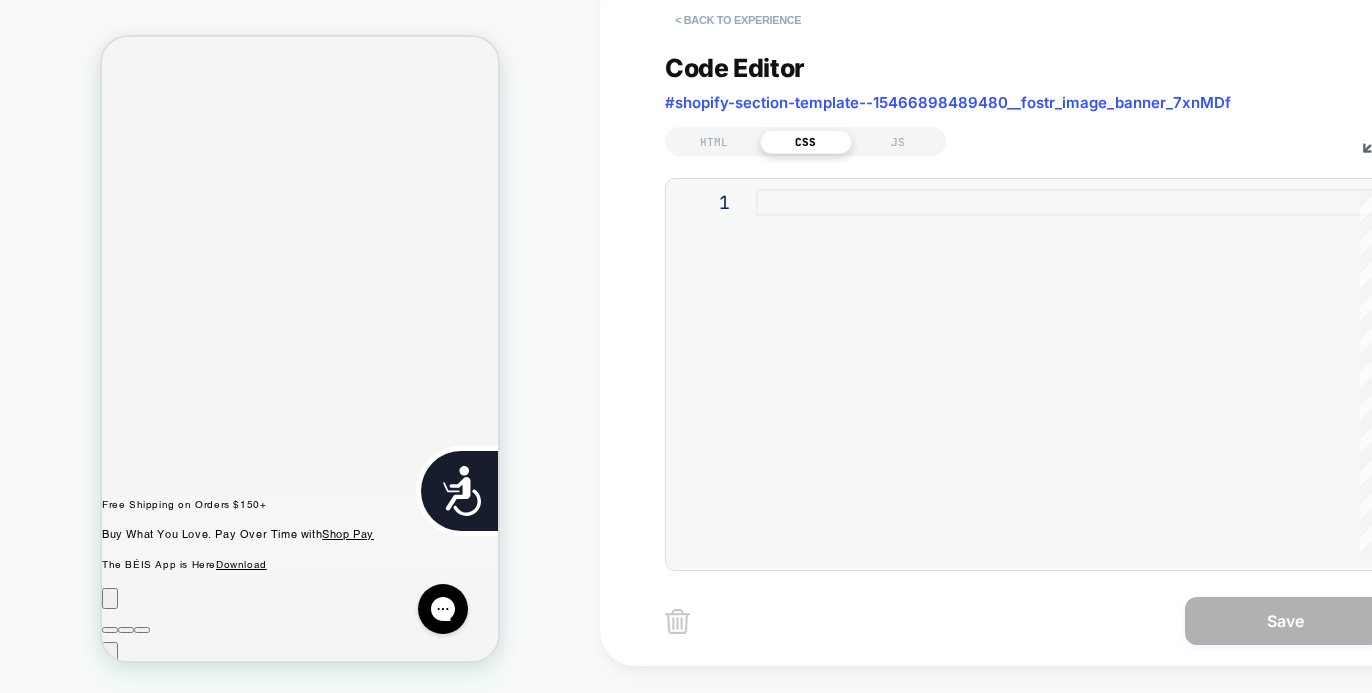 click on "< Back to experience" at bounding box center (738, 20) 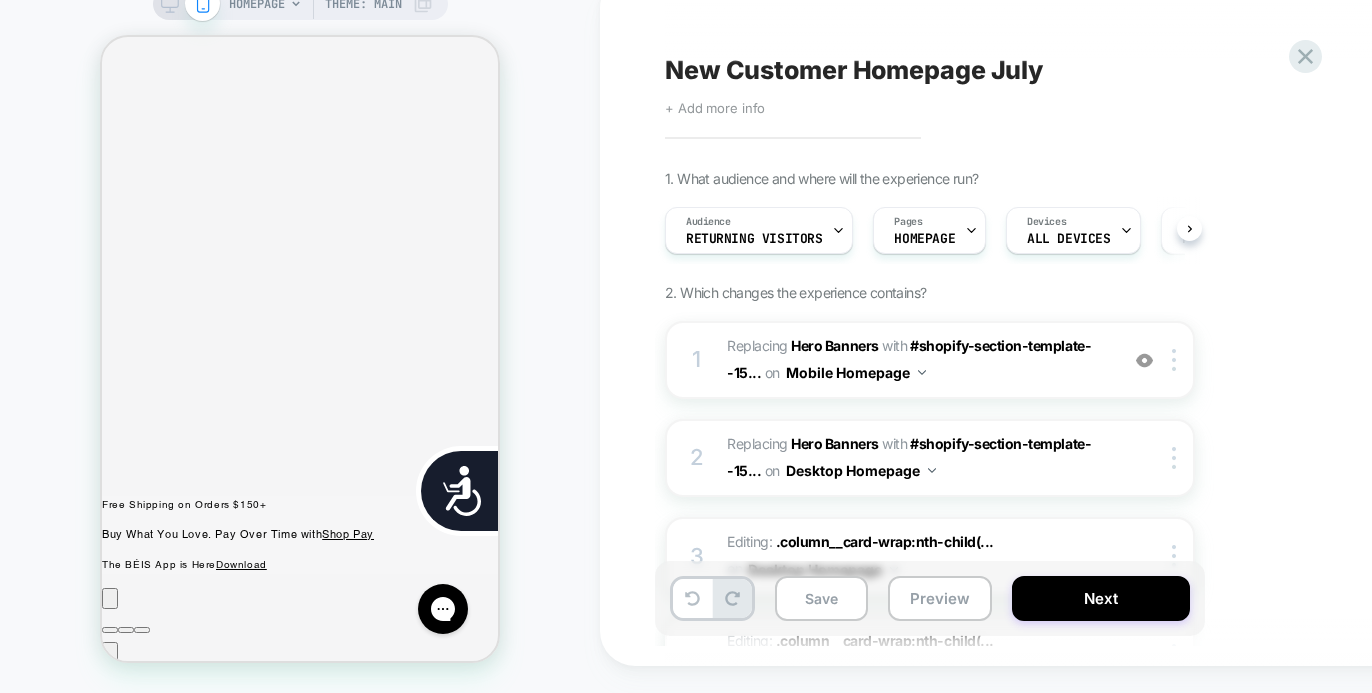 scroll, scrollTop: 0, scrollLeft: 1, axis: horizontal 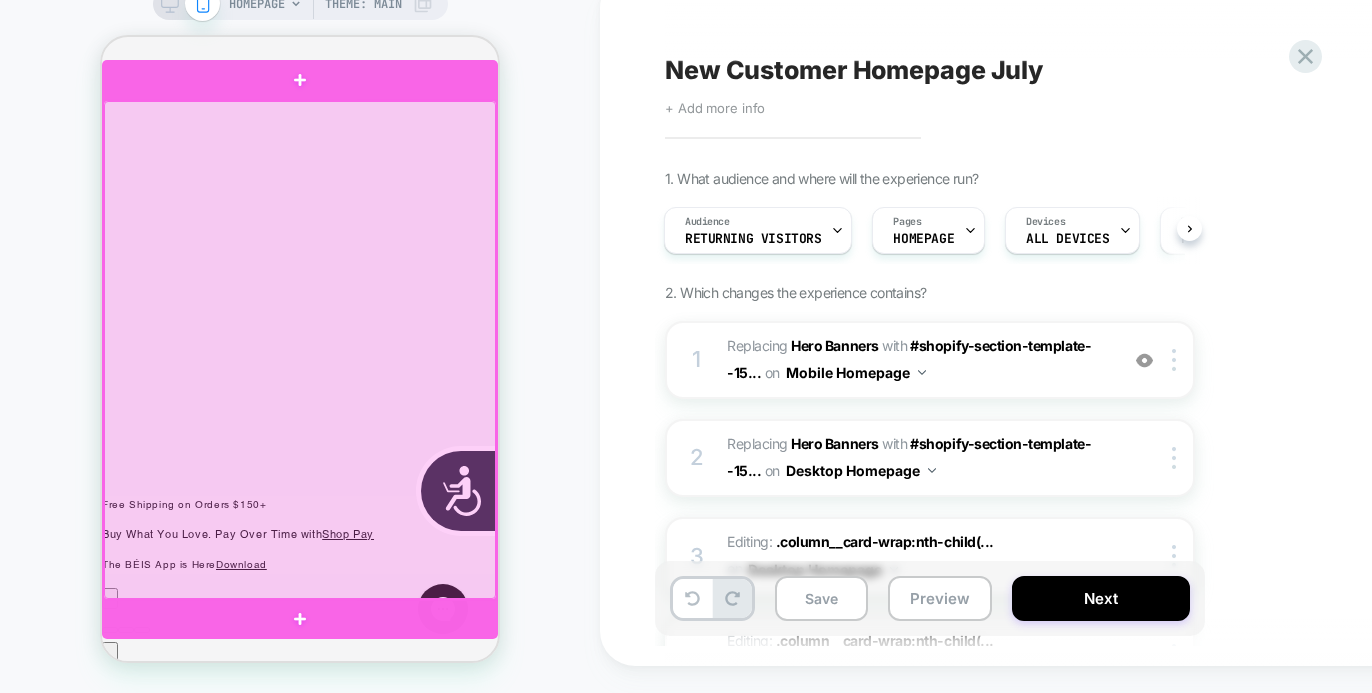 click at bounding box center [300, 350] 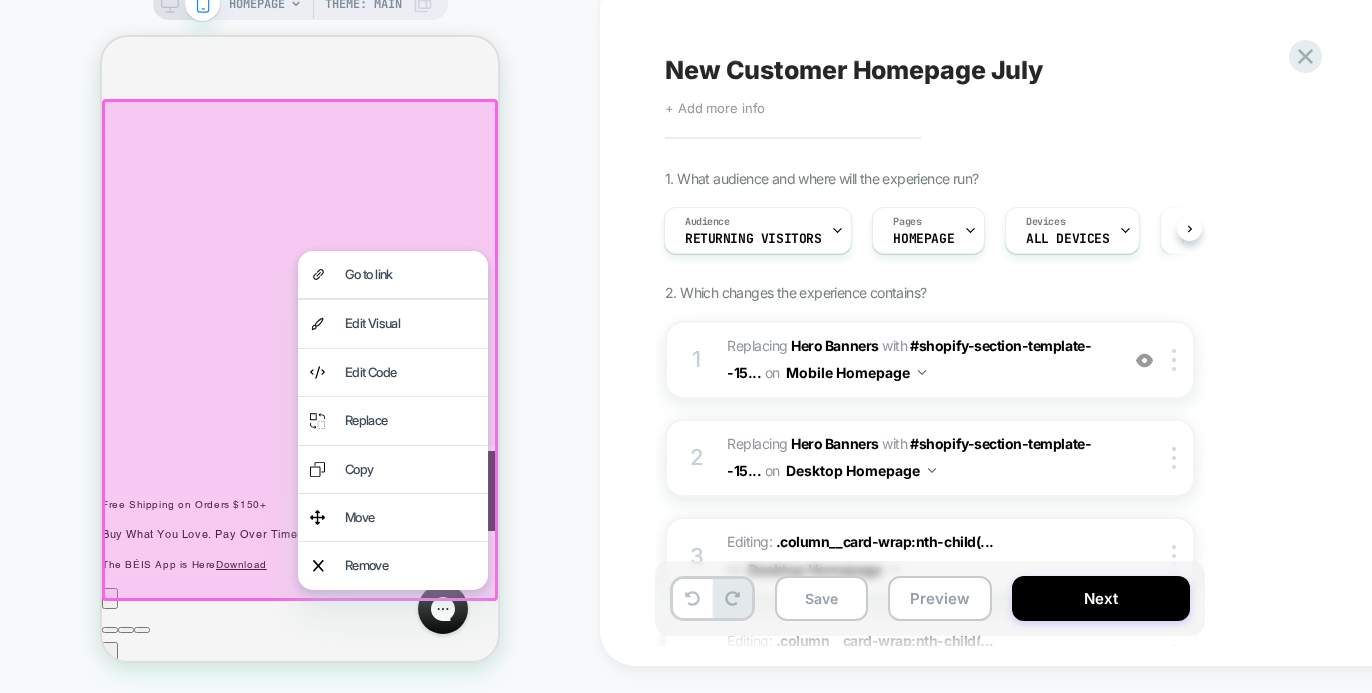 scroll, scrollTop: 0, scrollLeft: 808, axis: horizontal 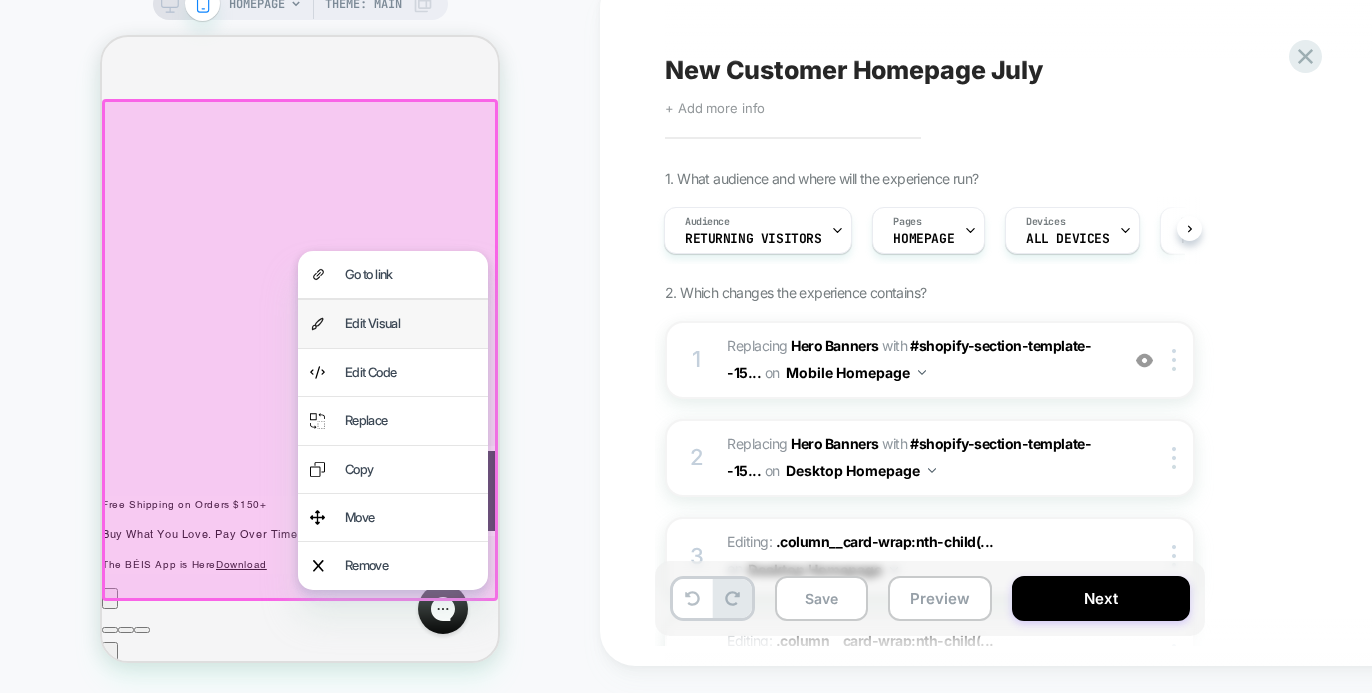 click on "Edit Visual" at bounding box center [410, 323] 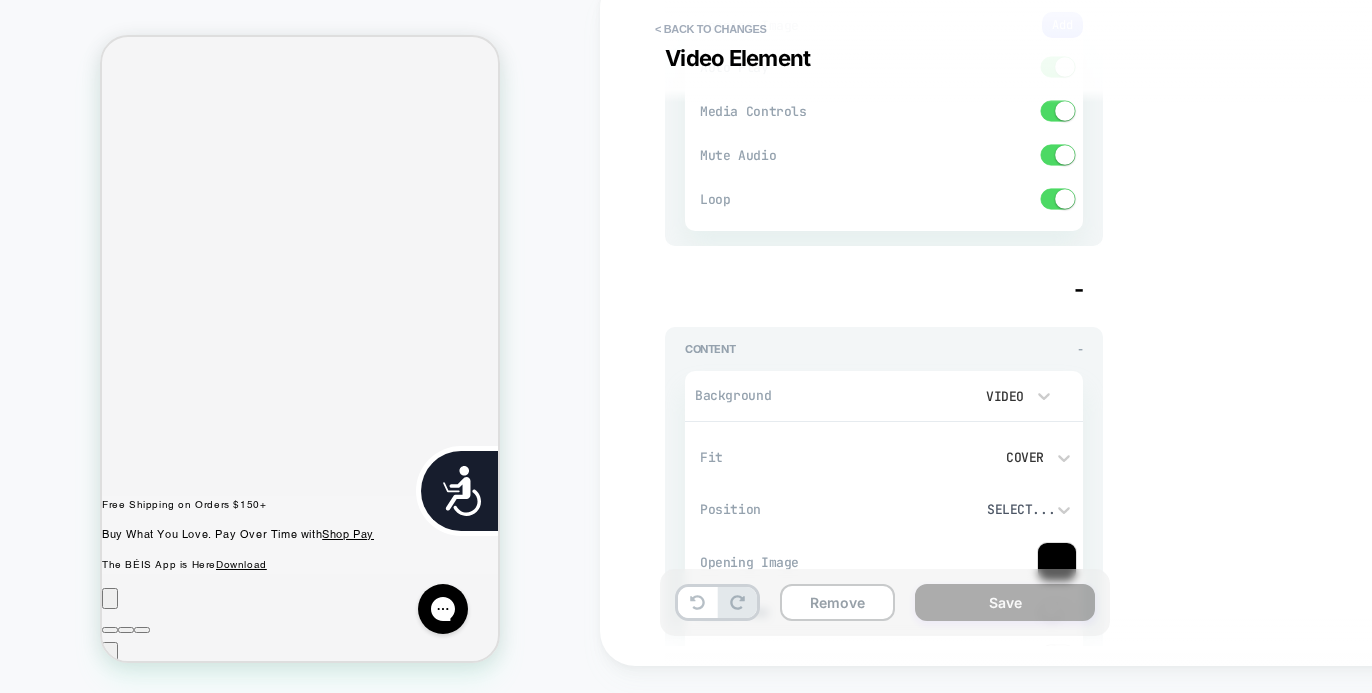 scroll, scrollTop: 450, scrollLeft: 0, axis: vertical 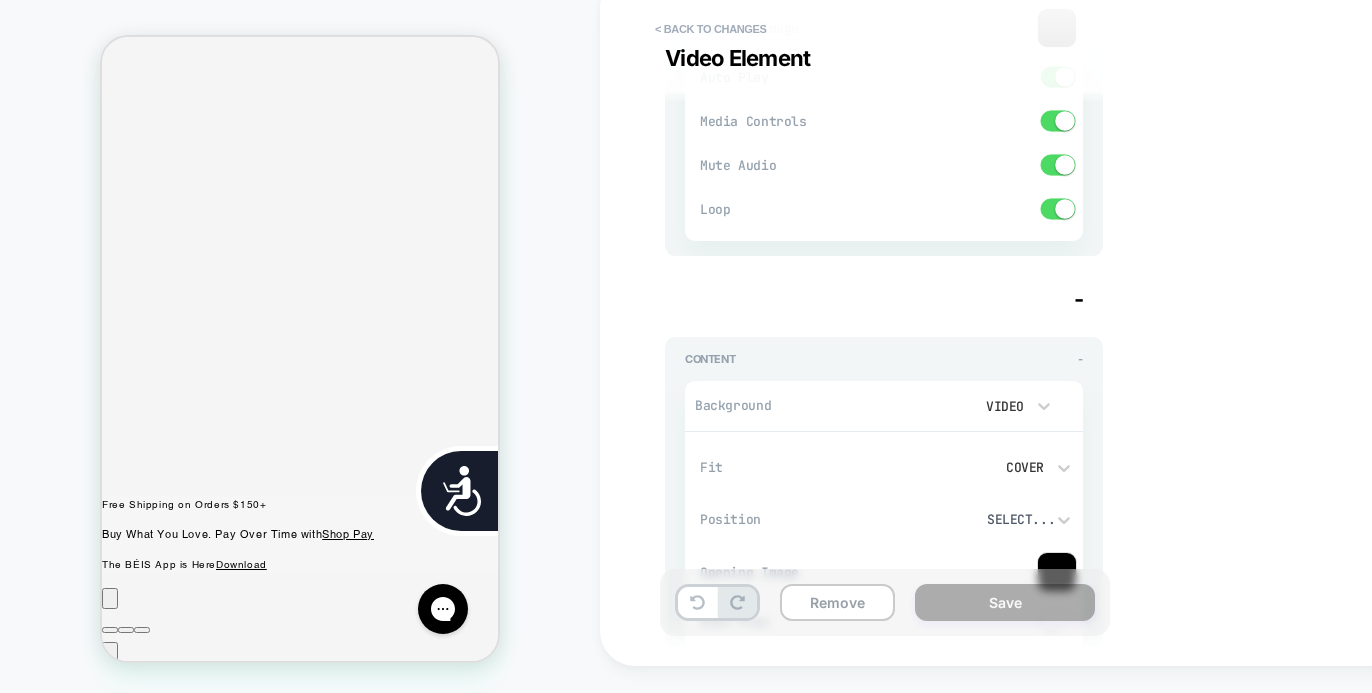 click on "HOMEPAGE Theme: MAIN" at bounding box center [300, 333] 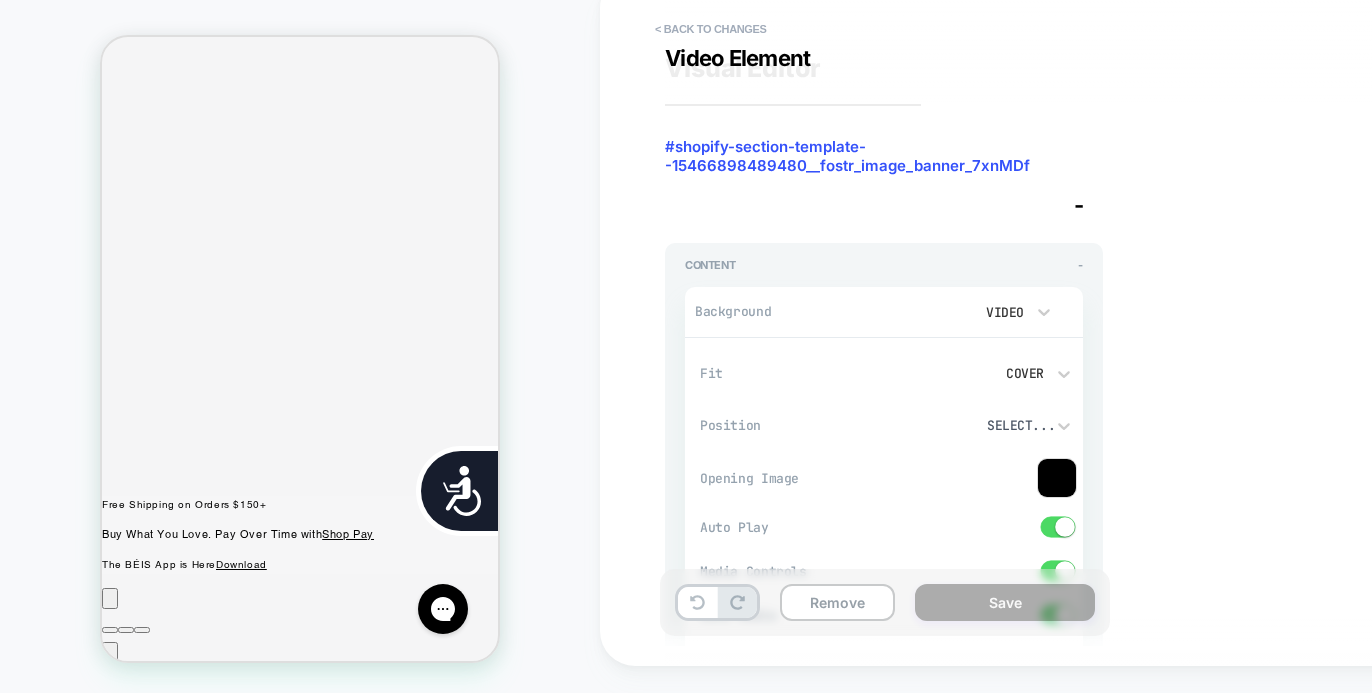 scroll, scrollTop: 0, scrollLeft: 0, axis: both 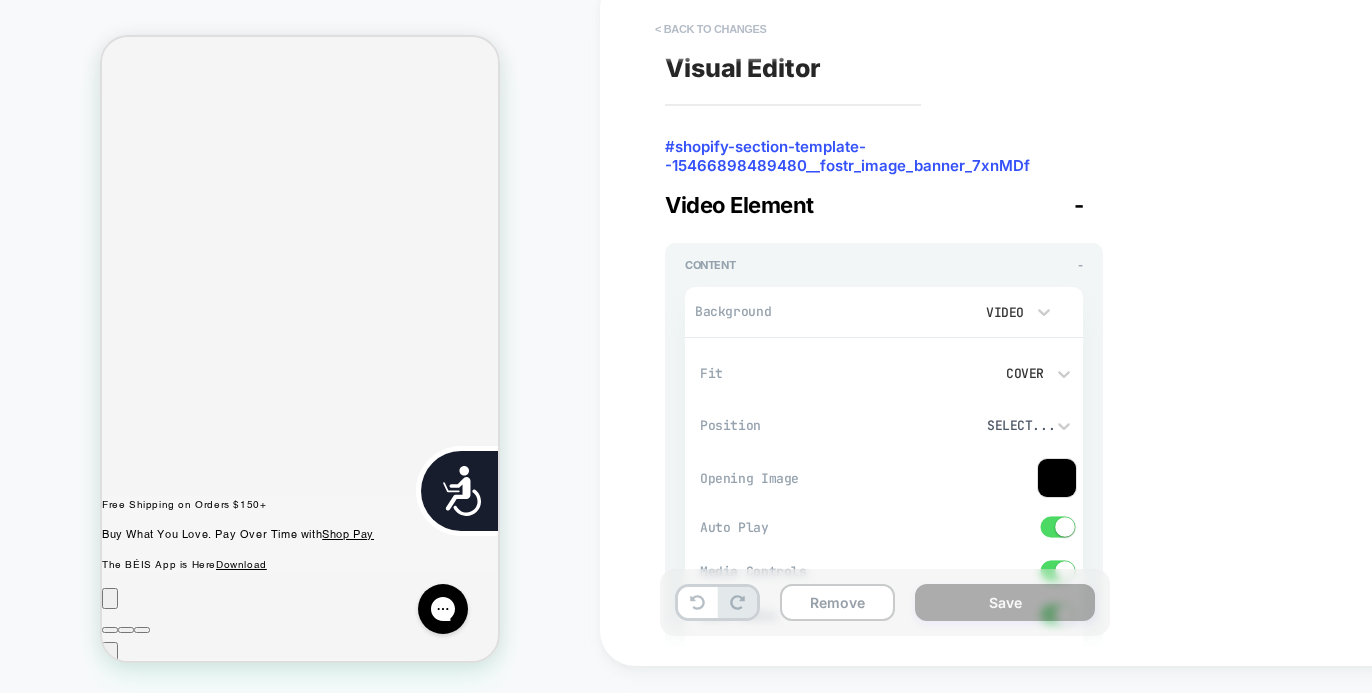 click on "< Back to changes" at bounding box center (711, 29) 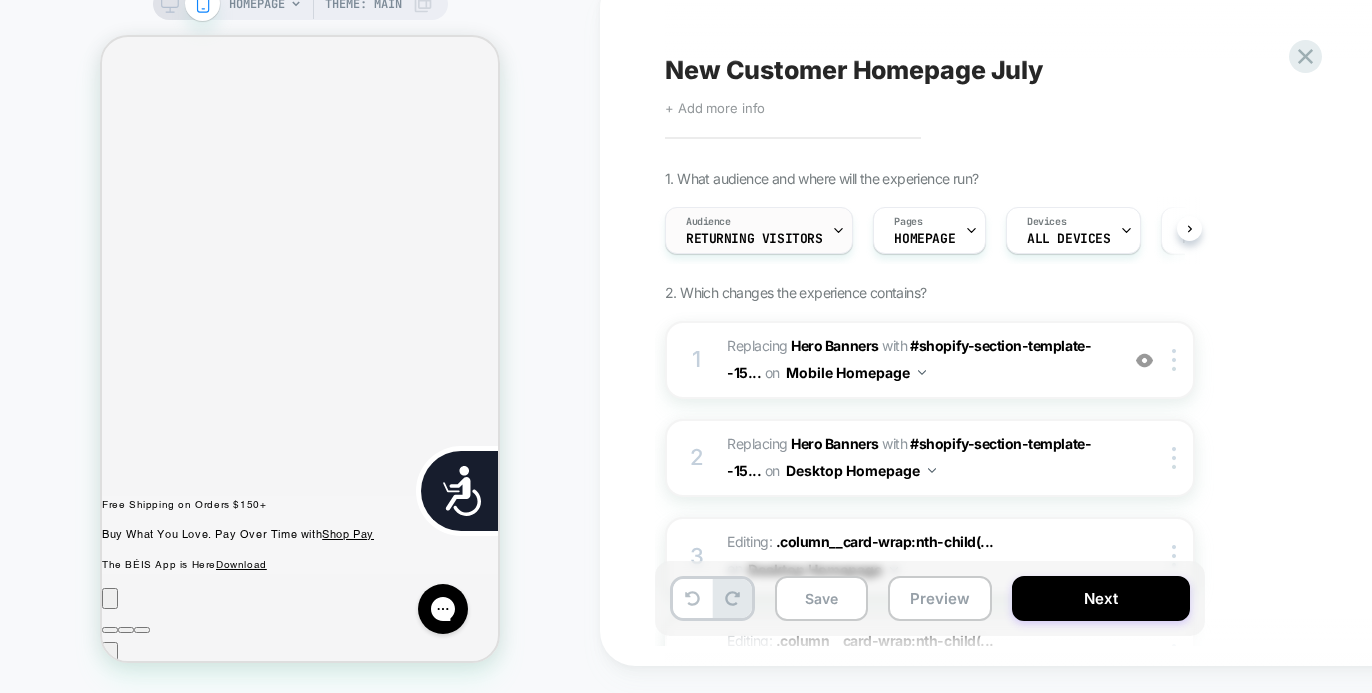 scroll, scrollTop: 0, scrollLeft: 1, axis: horizontal 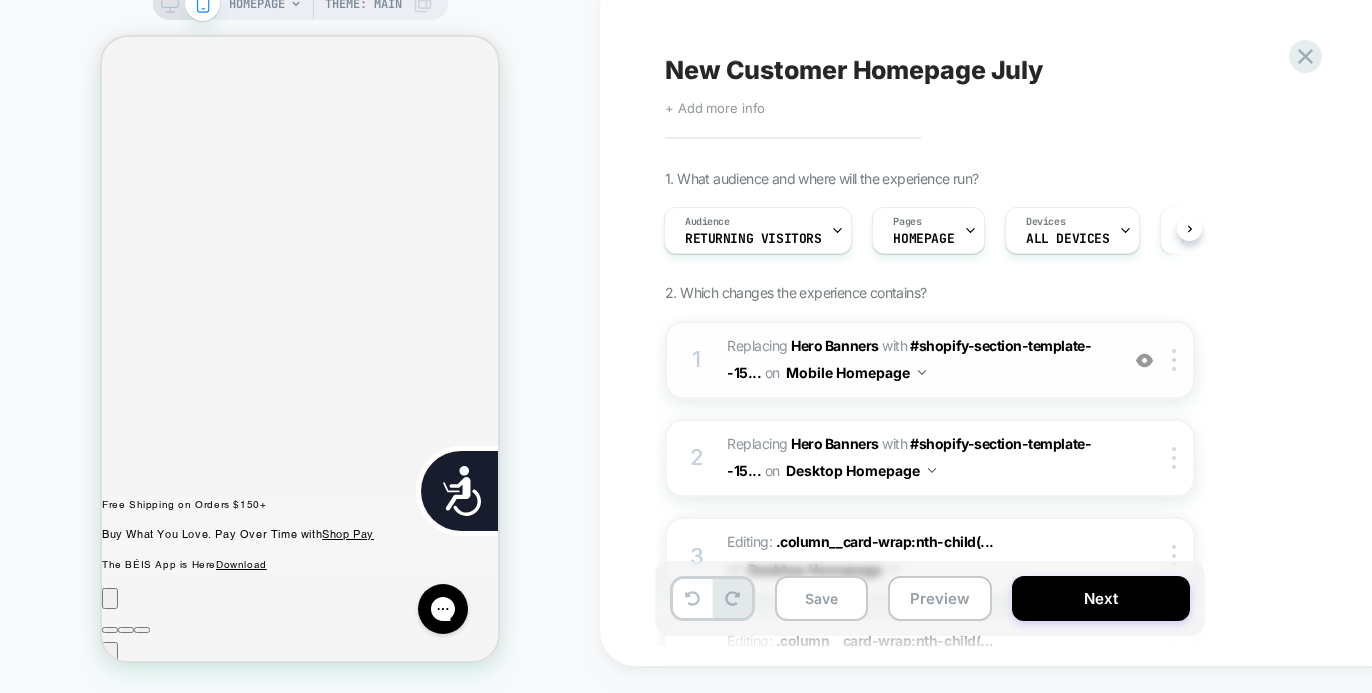 click on "#_loomi_addon_1750958355682 Replacing Hero Banners WITH #shopify-section-template--15... #shopify-section-template--15466898489480__slideshow_98rqAq on Mobile Homepage" at bounding box center [917, 360] 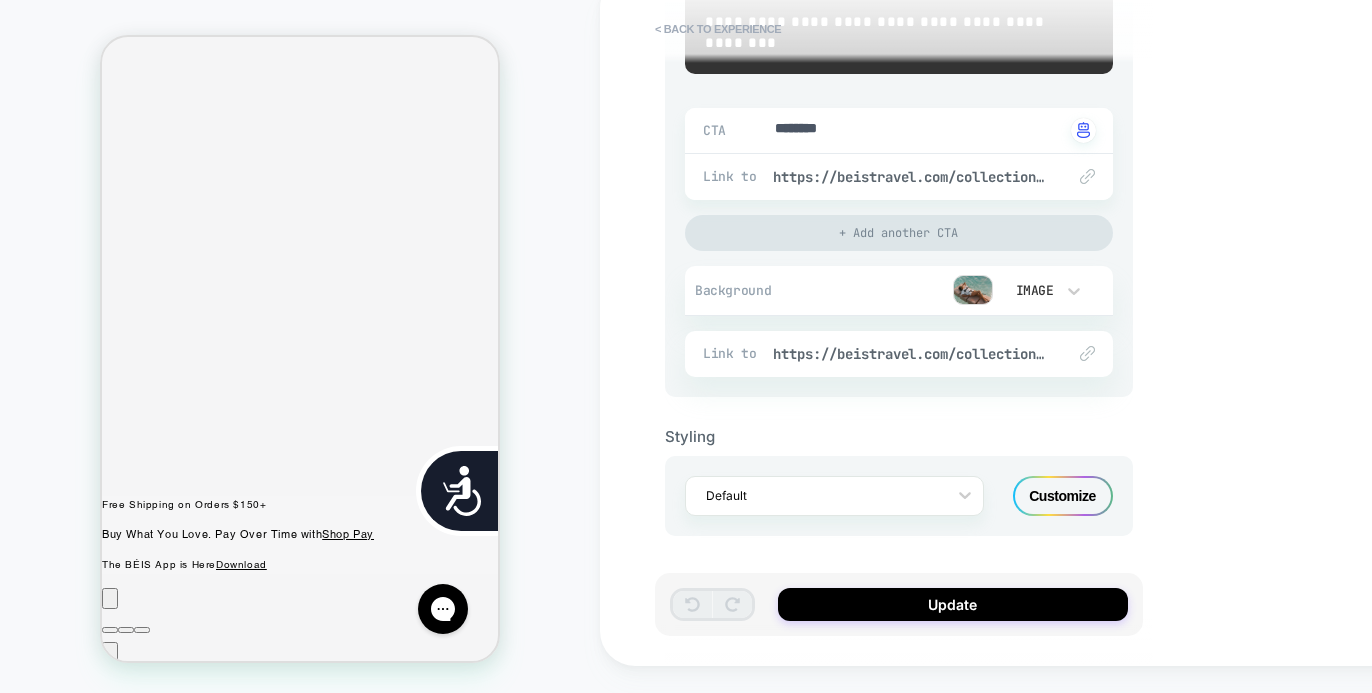 scroll, scrollTop: 603, scrollLeft: 0, axis: vertical 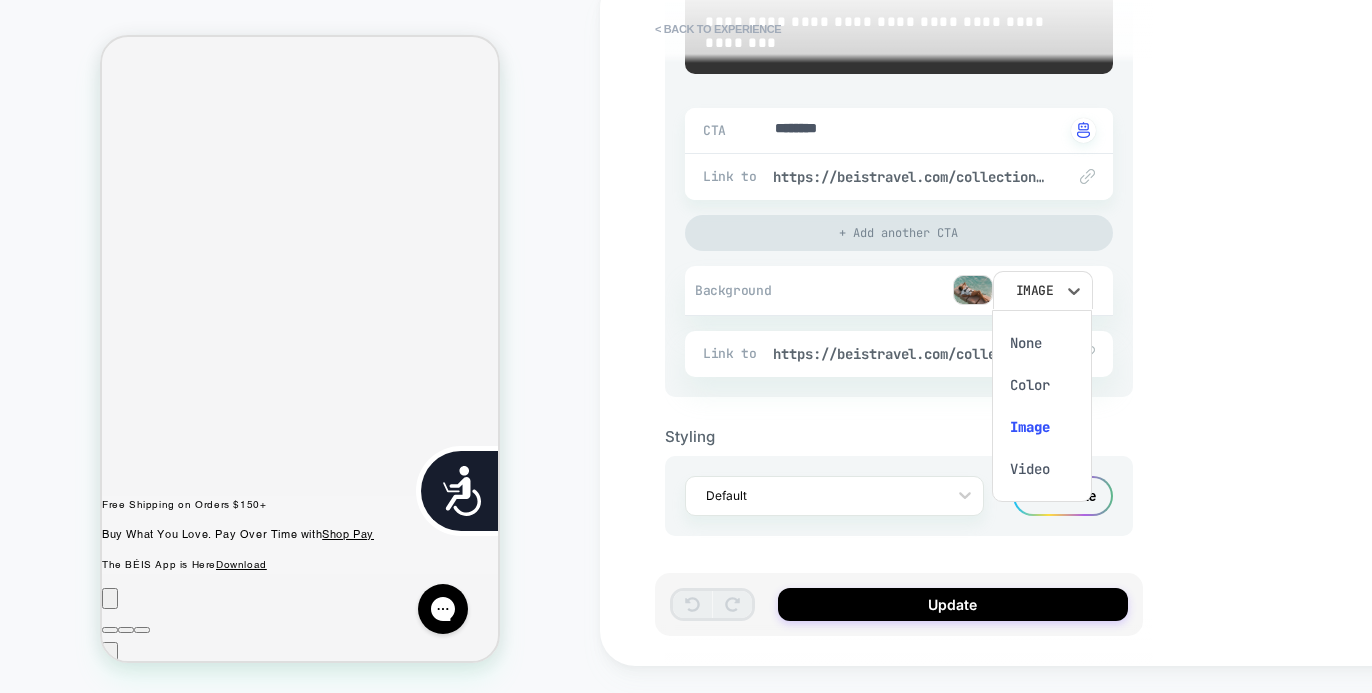 click at bounding box center [686, 346] 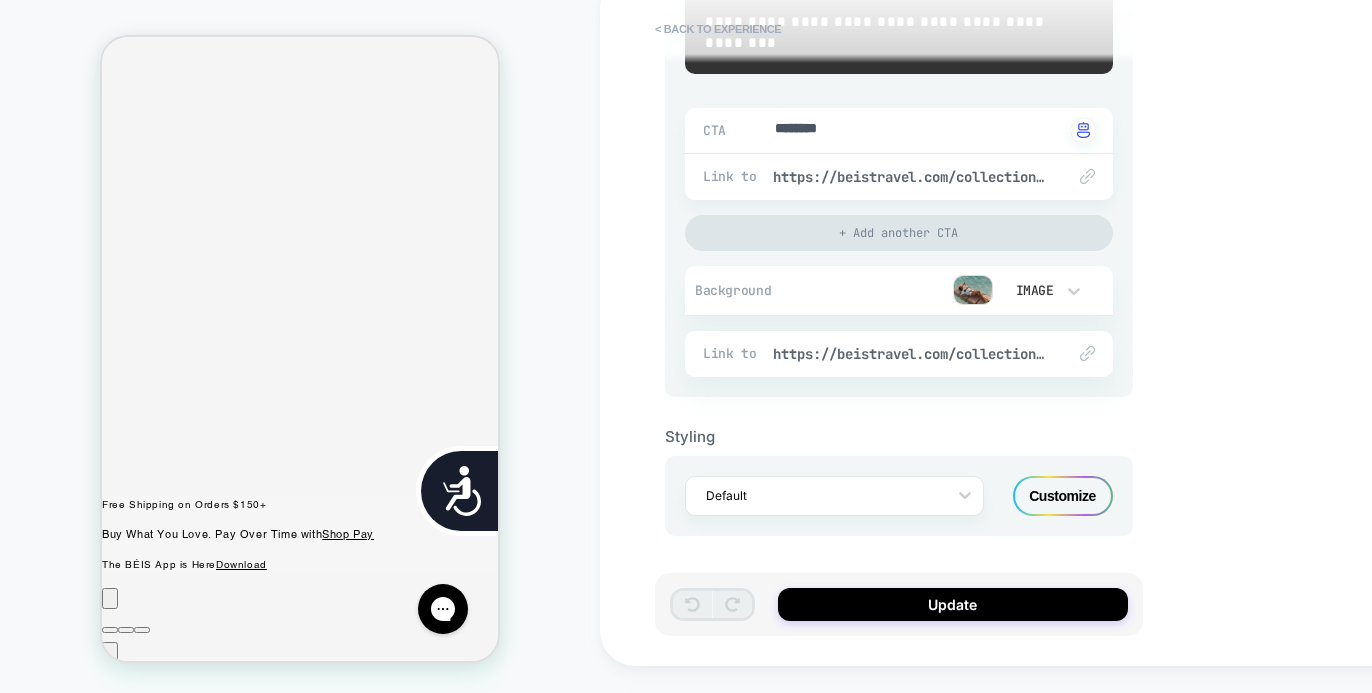 scroll, scrollTop: 0, scrollLeft: 0, axis: both 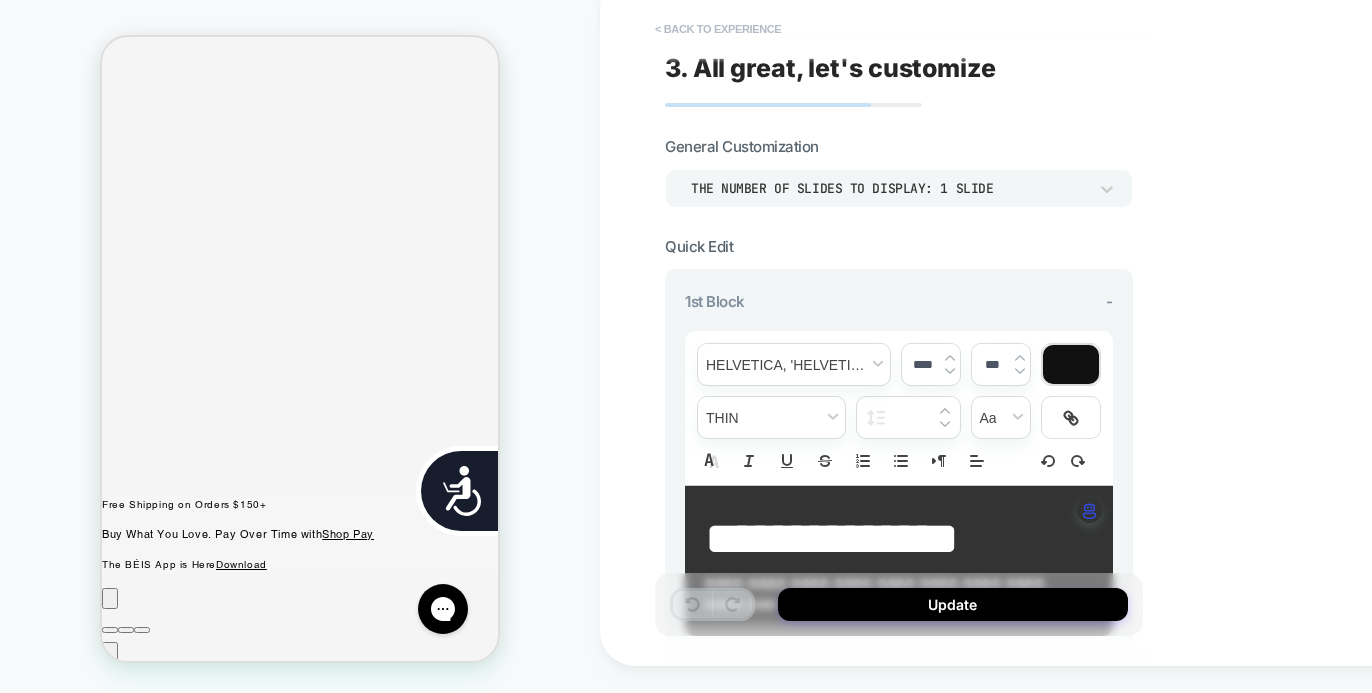 click on "< Back to experience" at bounding box center [718, 29] 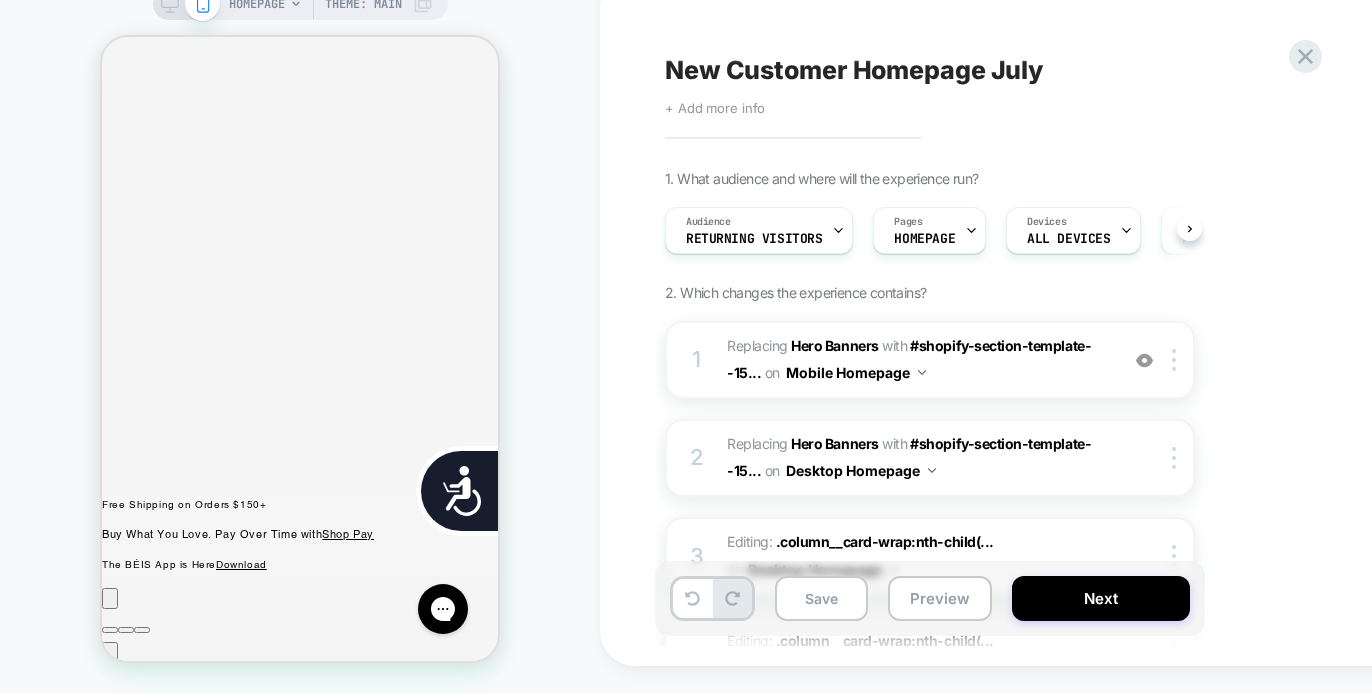 scroll, scrollTop: 0, scrollLeft: 1, axis: horizontal 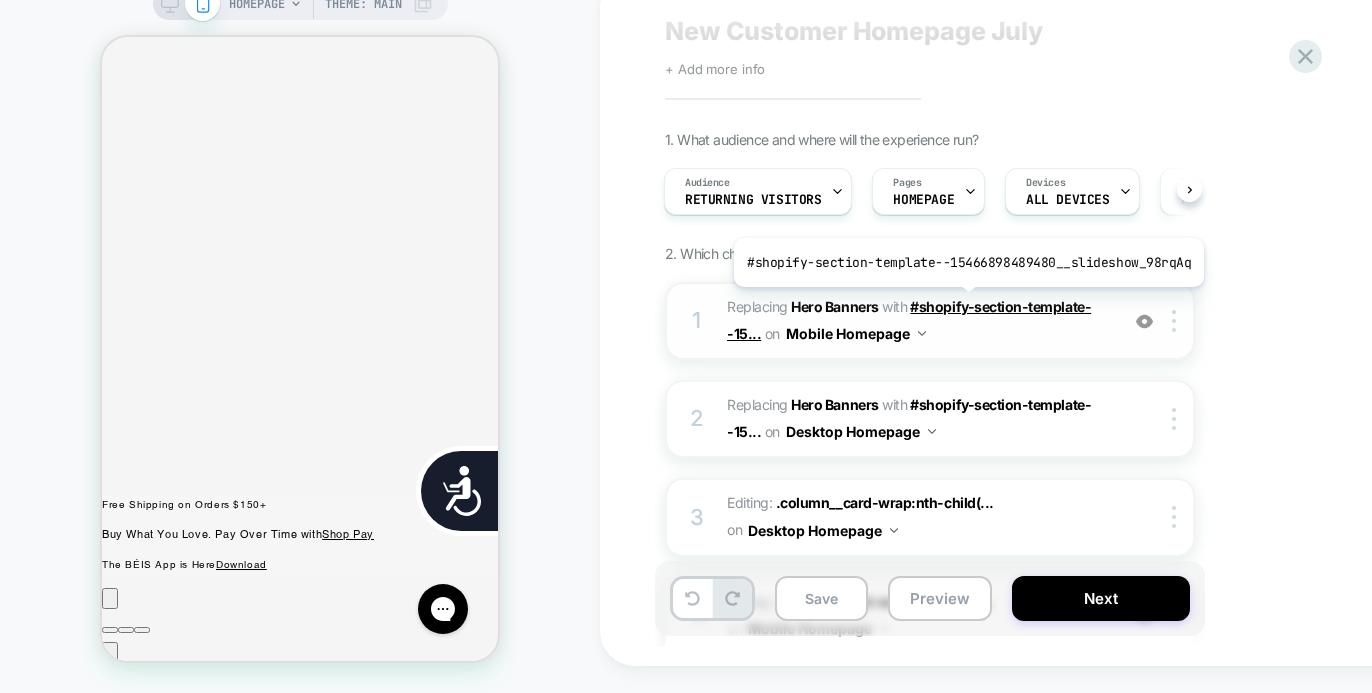 click on "#shopify-section-template--15..." at bounding box center (909, 320) 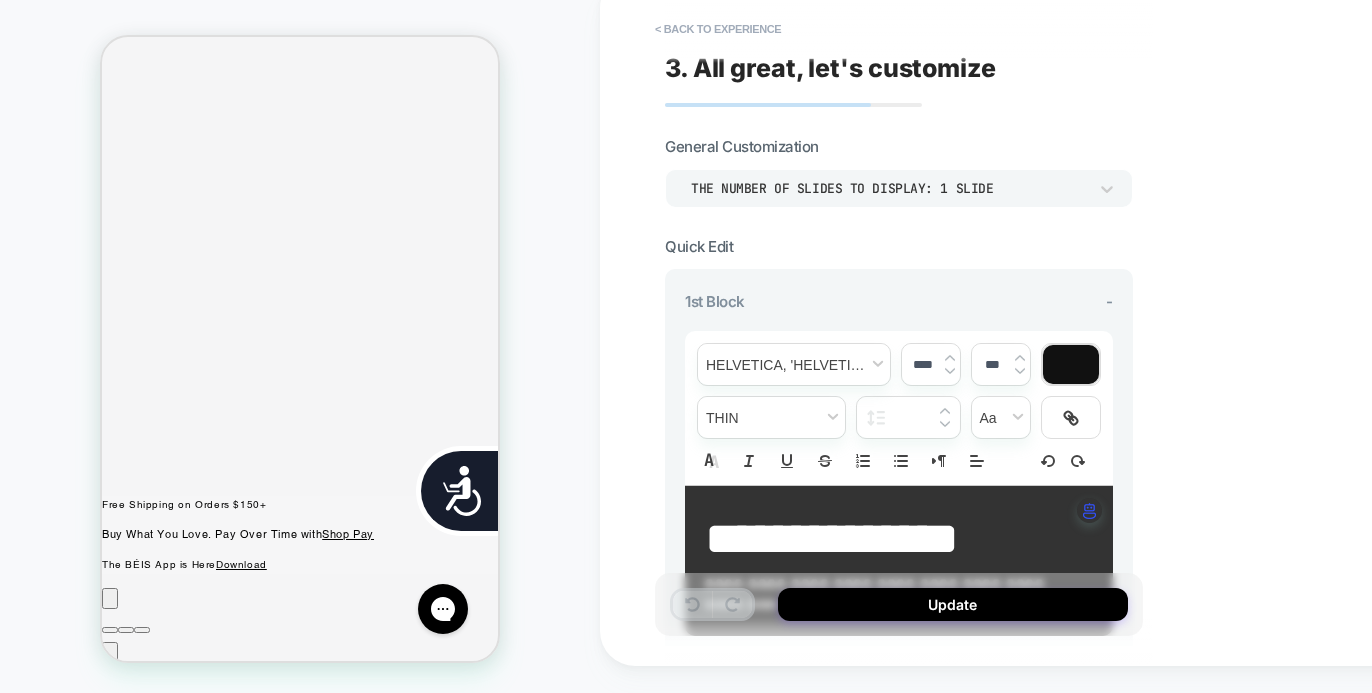 scroll, scrollTop: 0, scrollLeft: 0, axis: both 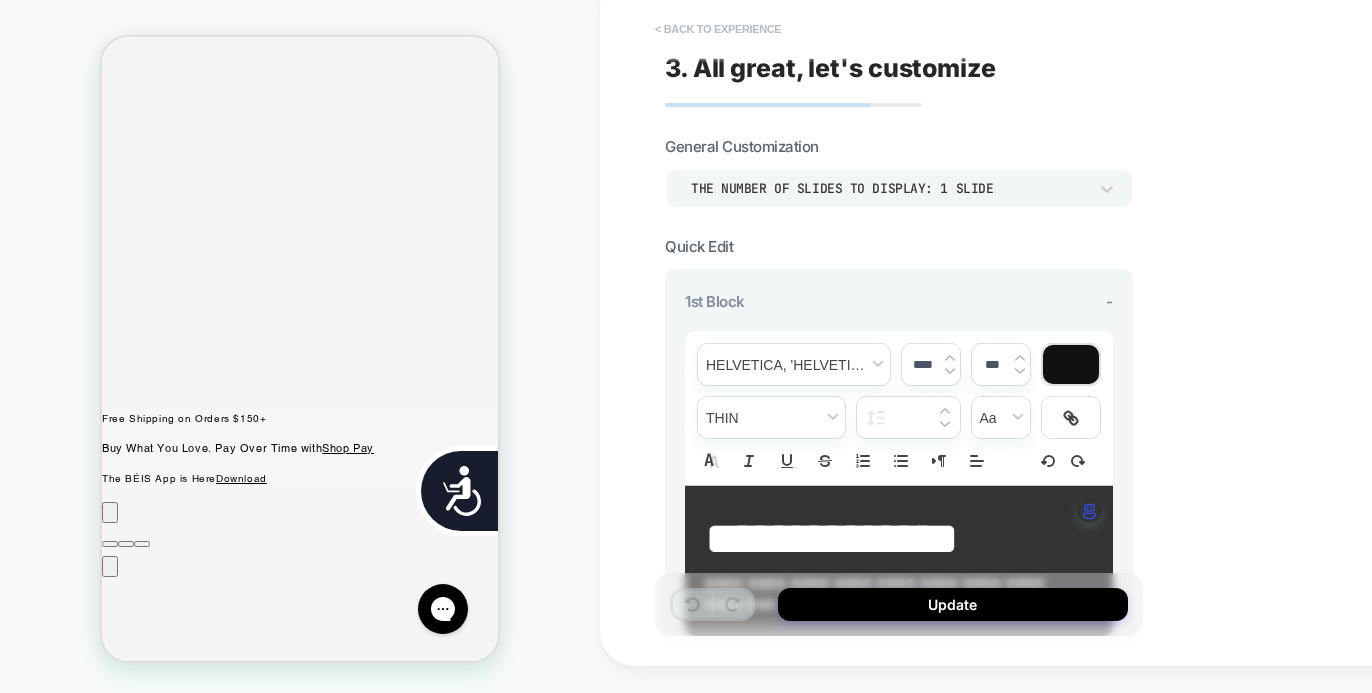 click on "< Back to experience" at bounding box center (718, 29) 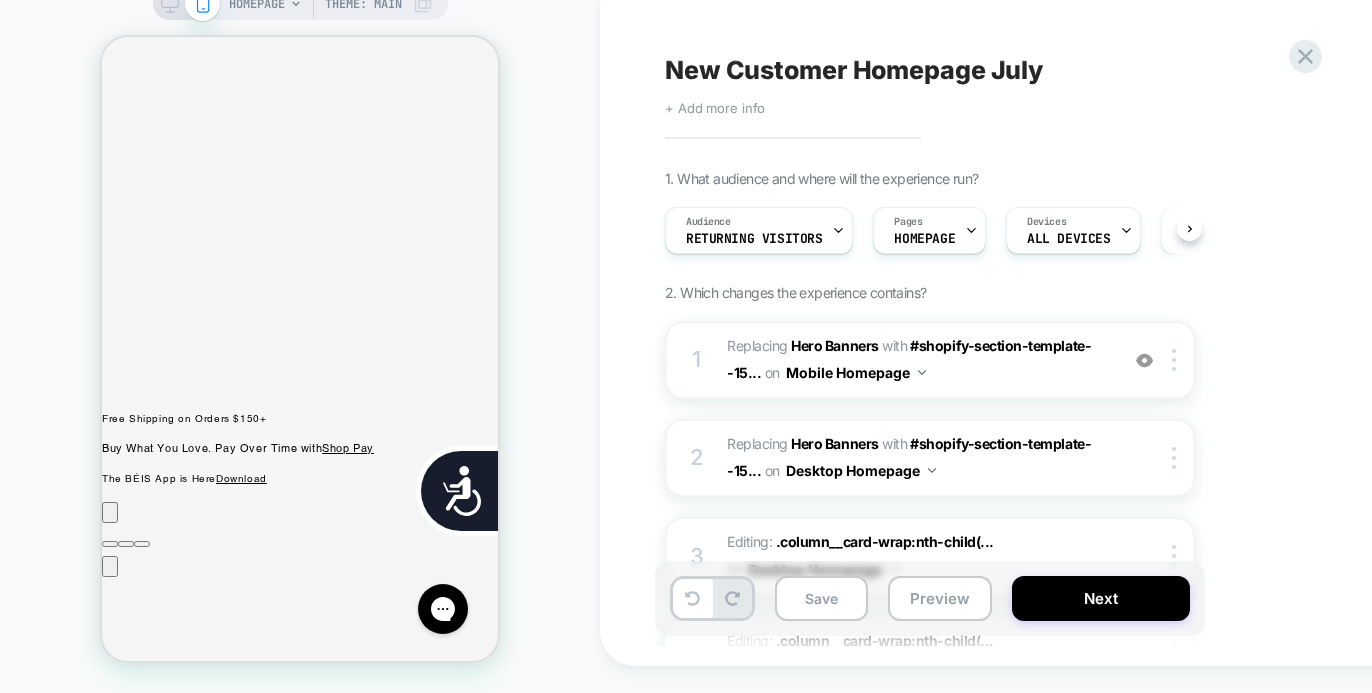 scroll, scrollTop: 0, scrollLeft: 404, axis: horizontal 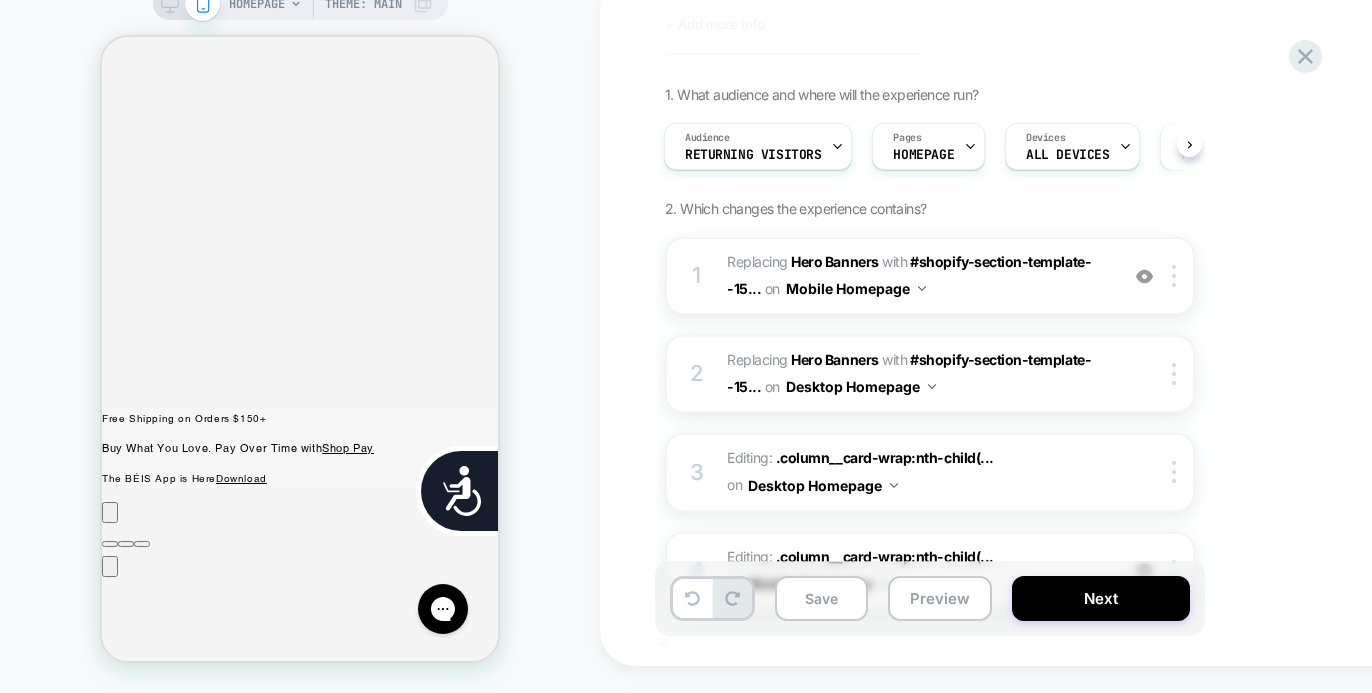 click on "#_loomi_addon_1750958355682 Replacing Hero Banners WITH #shopify-section-template--15... #shopify-section-template--15466898489480__slideshow_98rqAq on Mobile Homepage" at bounding box center [917, 276] 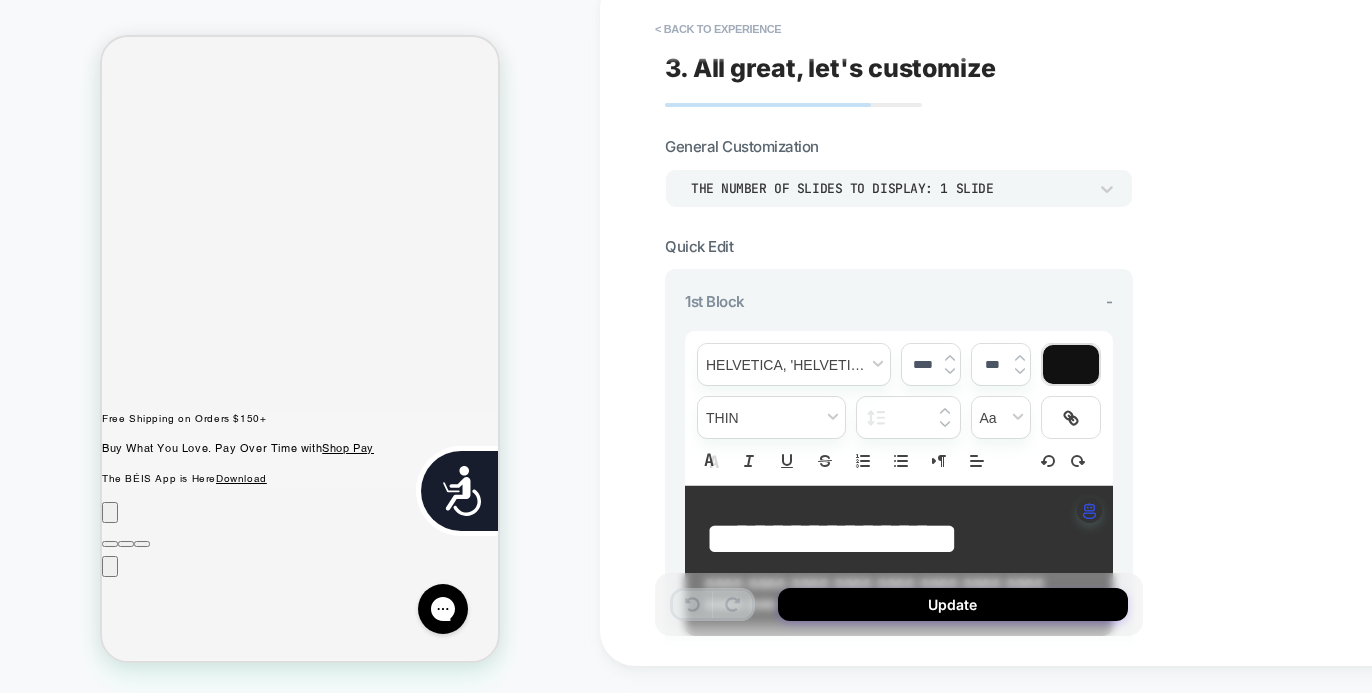 type on "*" 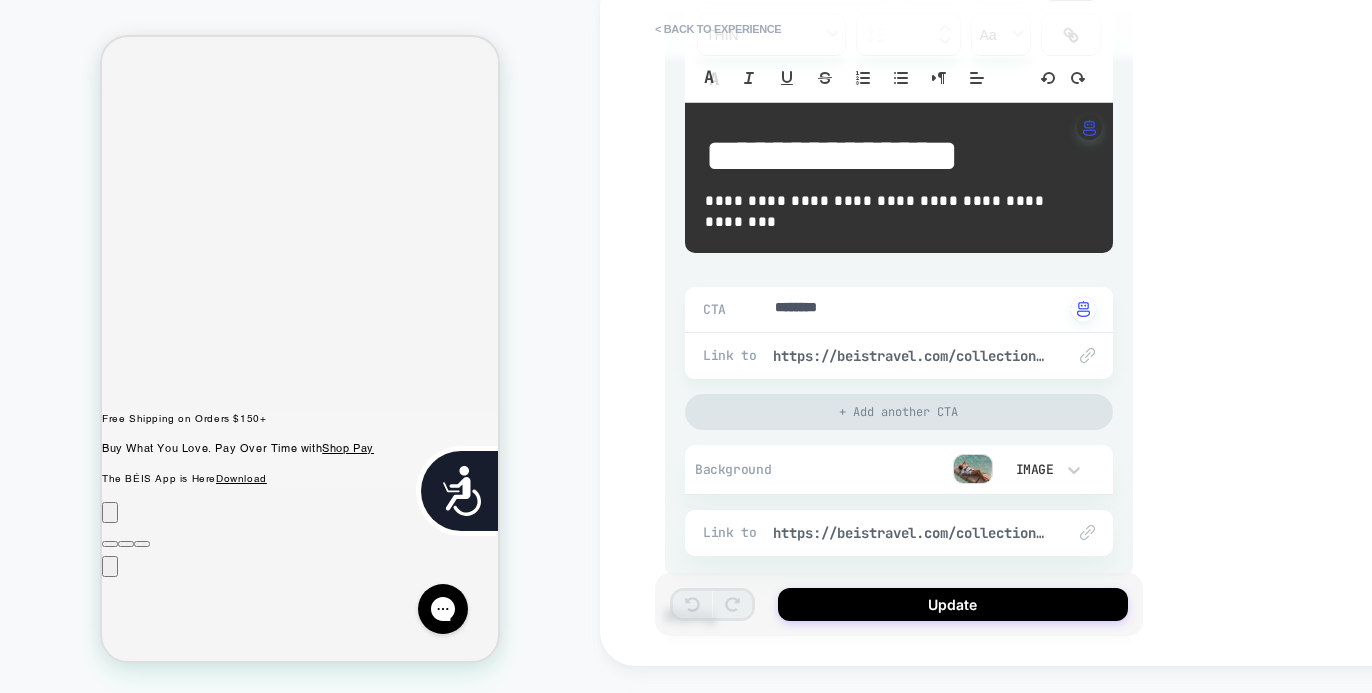scroll, scrollTop: 0, scrollLeft: 441, axis: horizontal 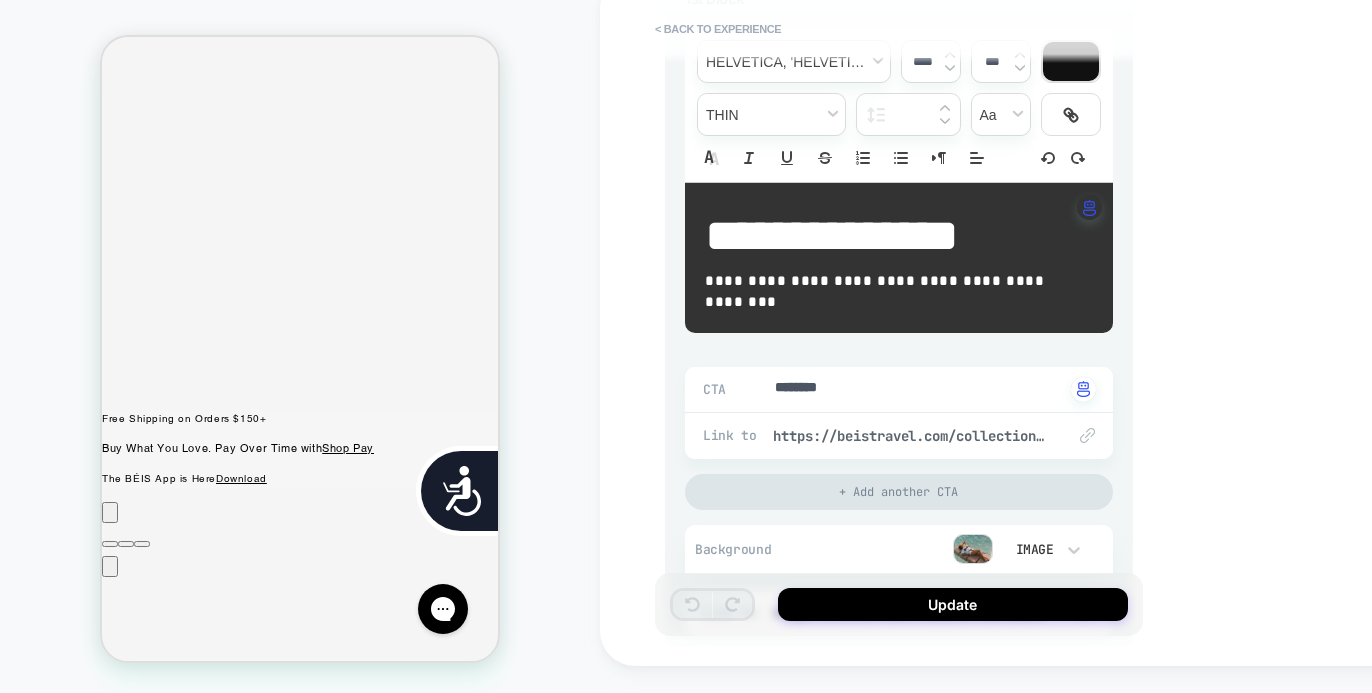 click on "**********" at bounding box center (891, 236) 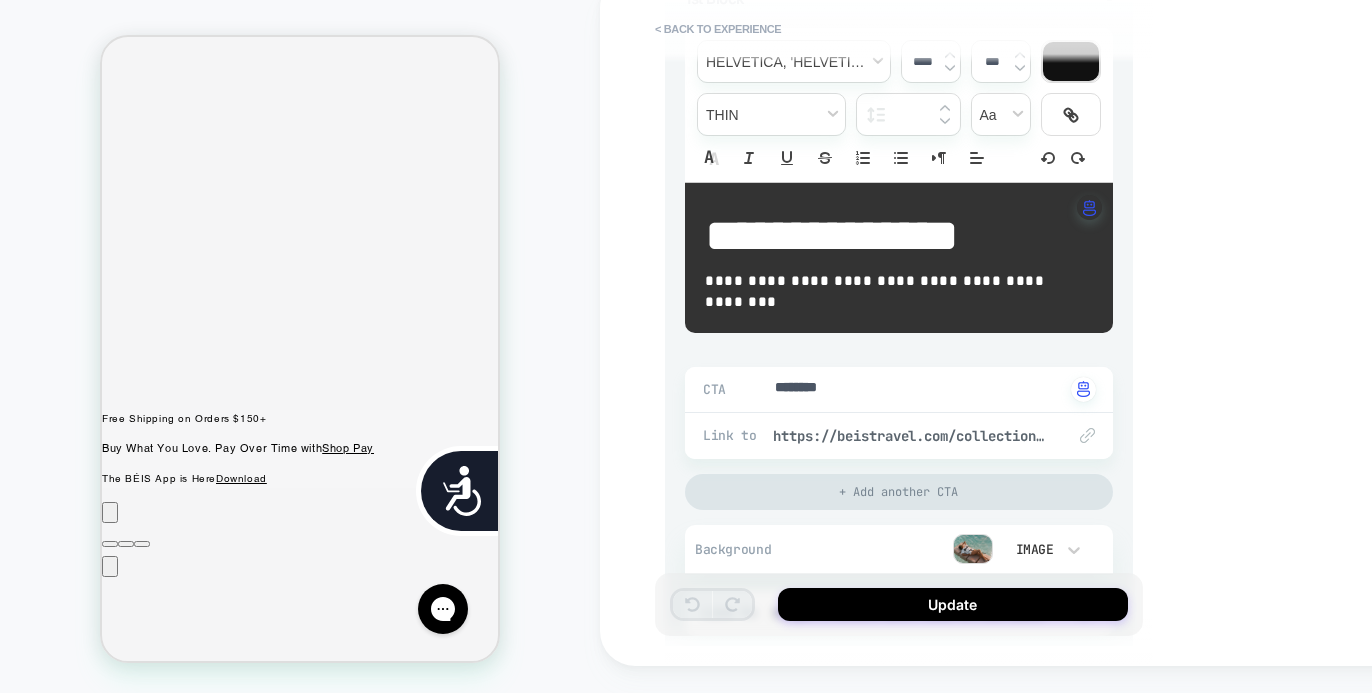 type on "****" 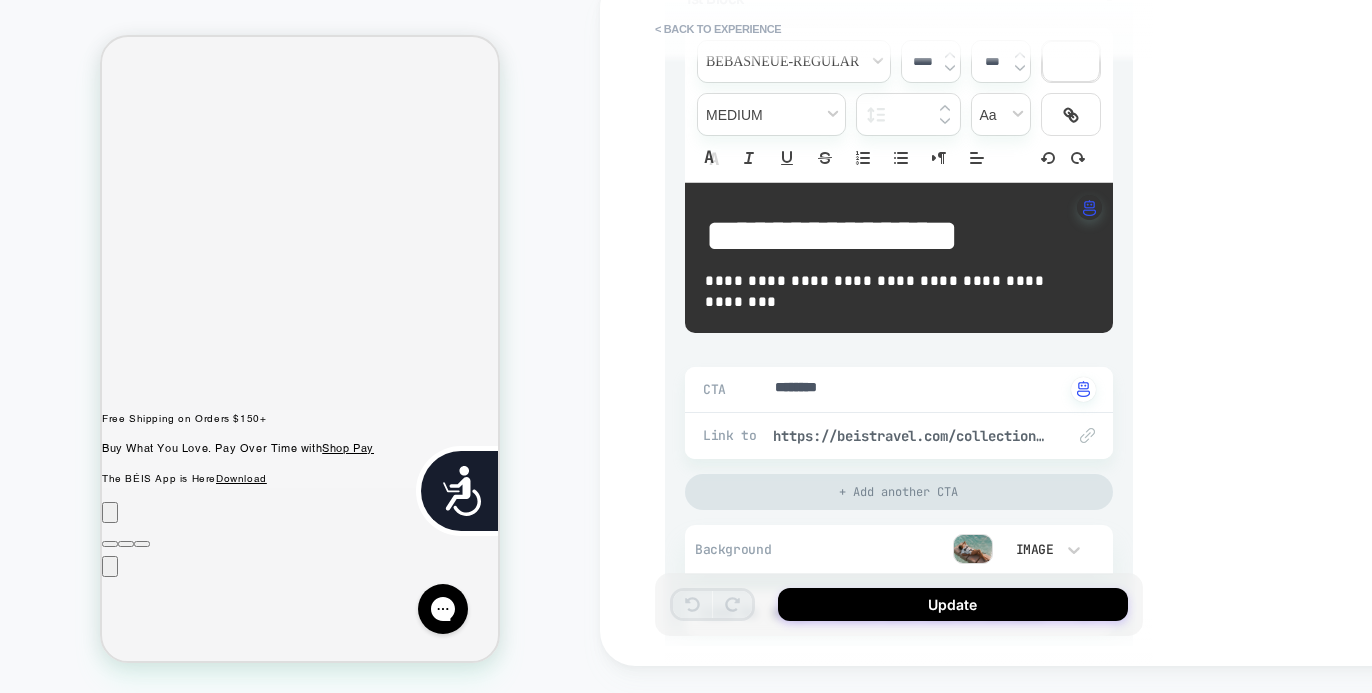 click on "**********" at bounding box center [832, 235] 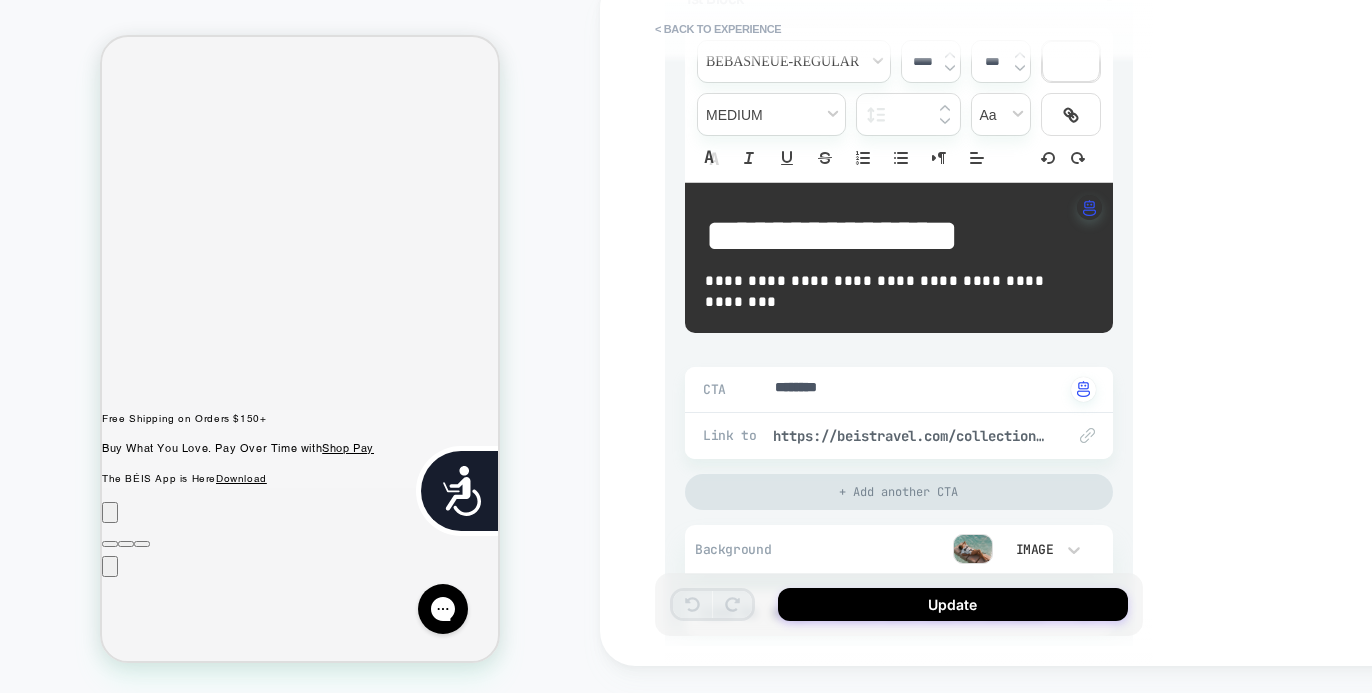 click on "Everyday Escapes" at bounding box center [300, 17130] 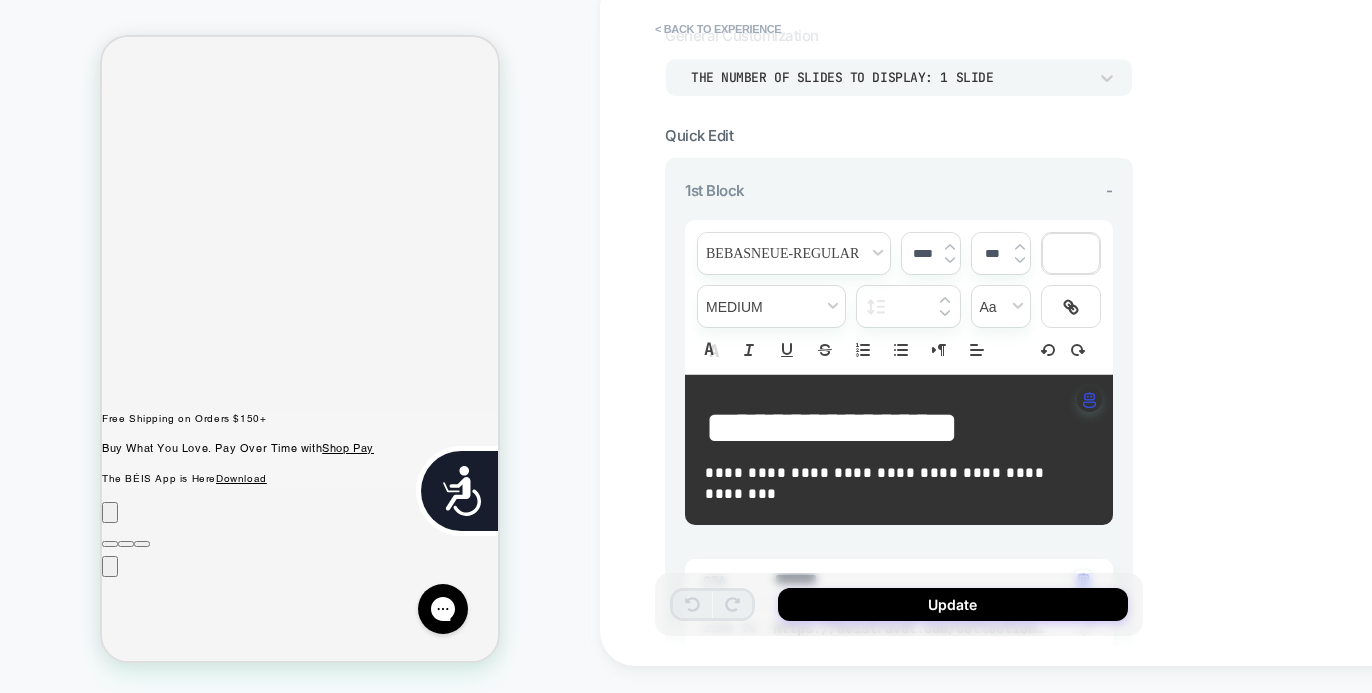 scroll, scrollTop: 0, scrollLeft: 0, axis: both 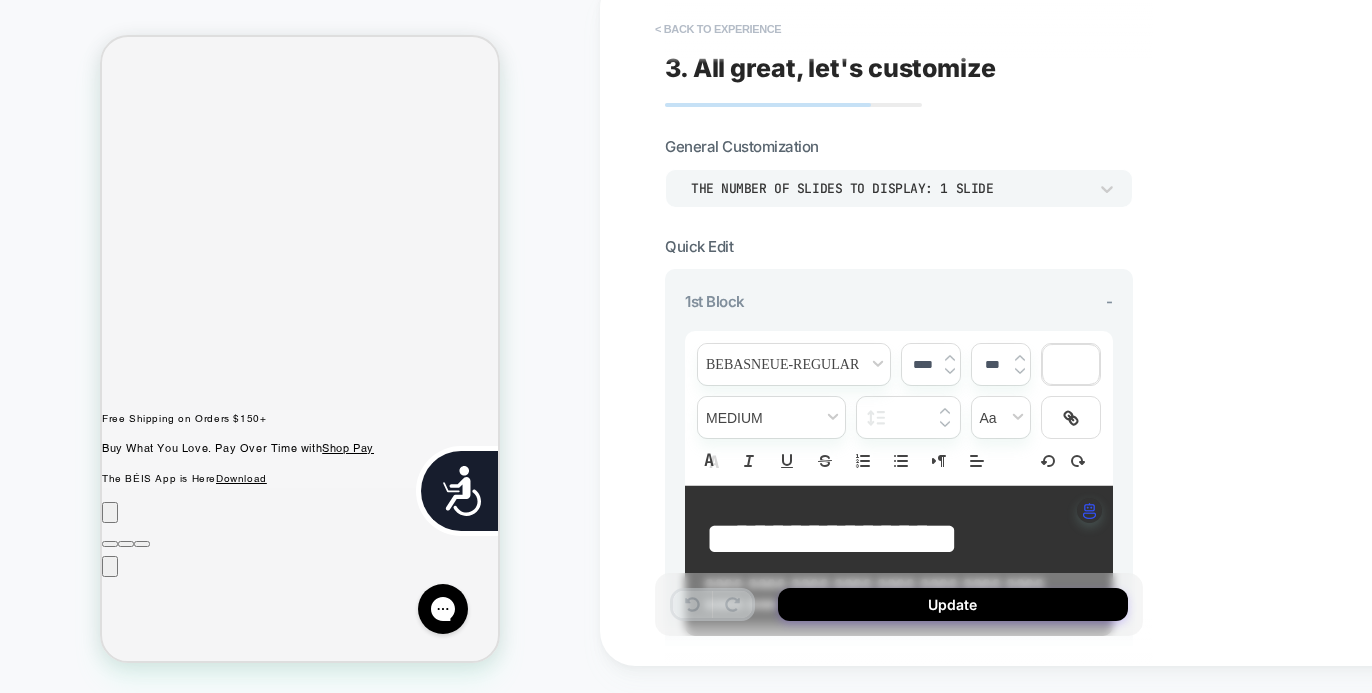click on "< Back to experience" at bounding box center (718, 29) 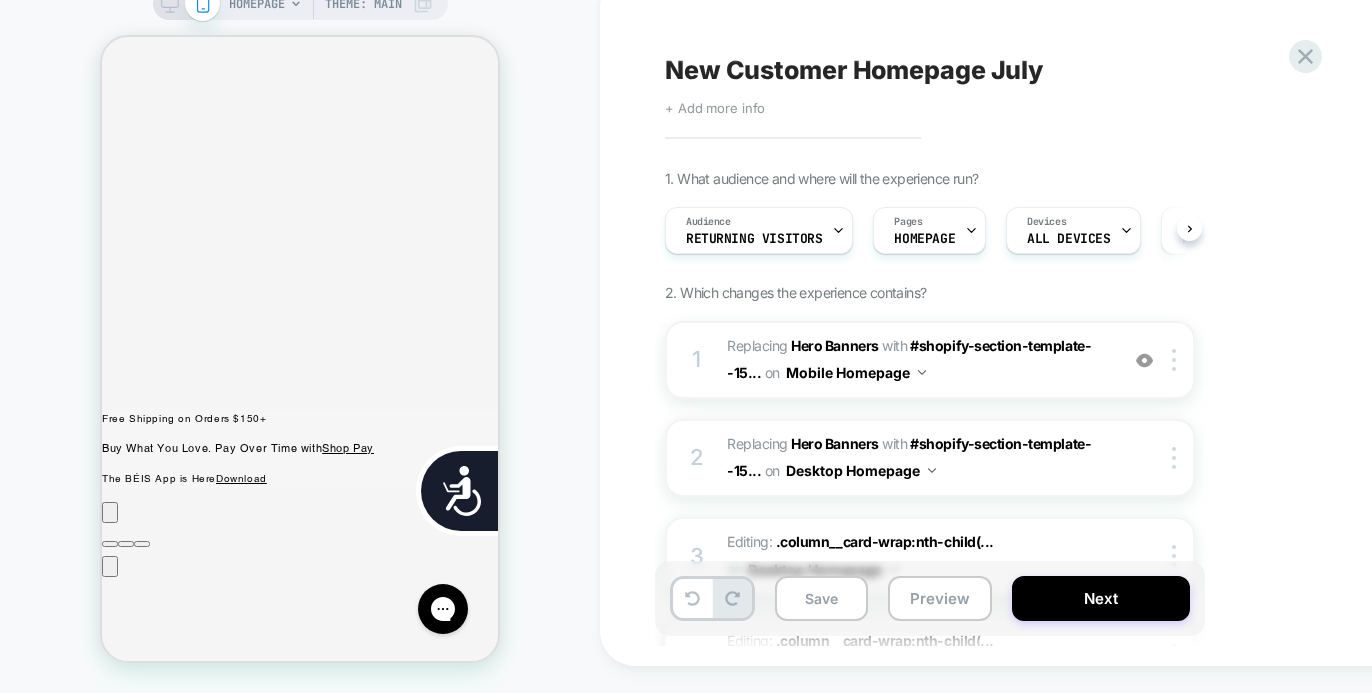 scroll, scrollTop: 0, scrollLeft: 1, axis: horizontal 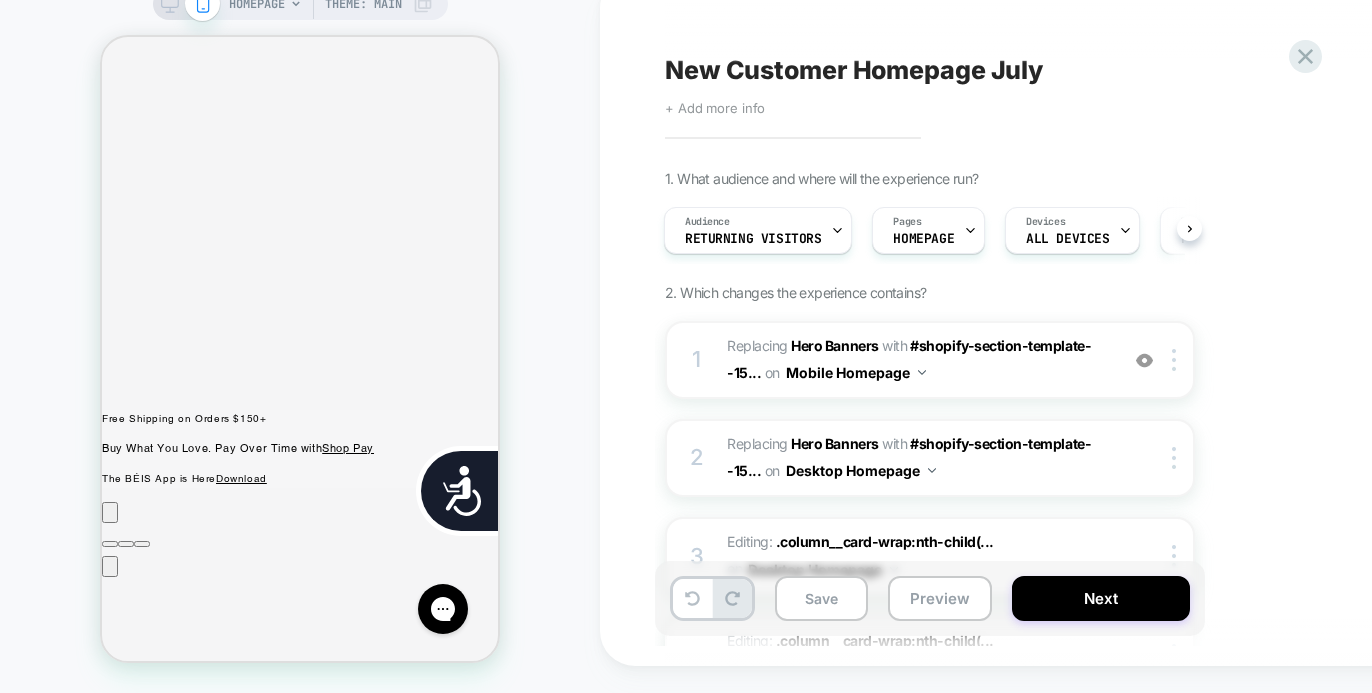click on "Theme: MAIN" at bounding box center (363, 4) 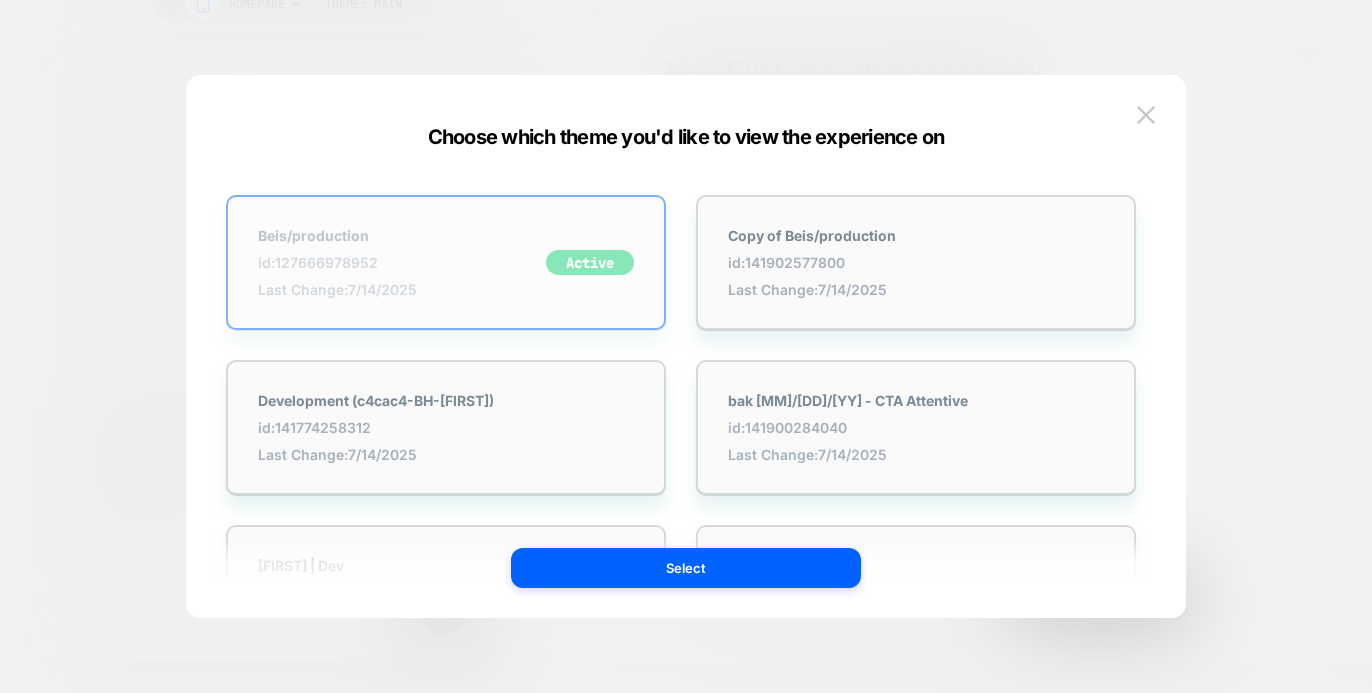 click on "Active" at bounding box center (590, 262) 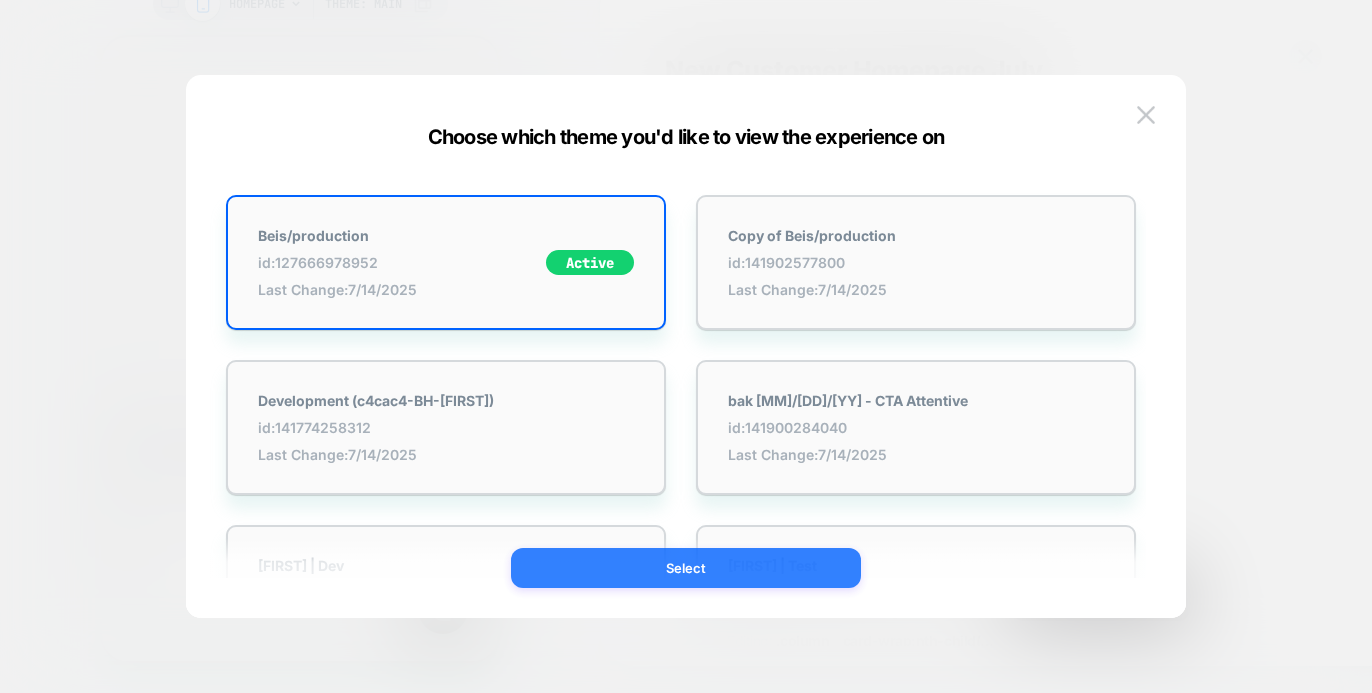 click on "Select" at bounding box center [686, 568] 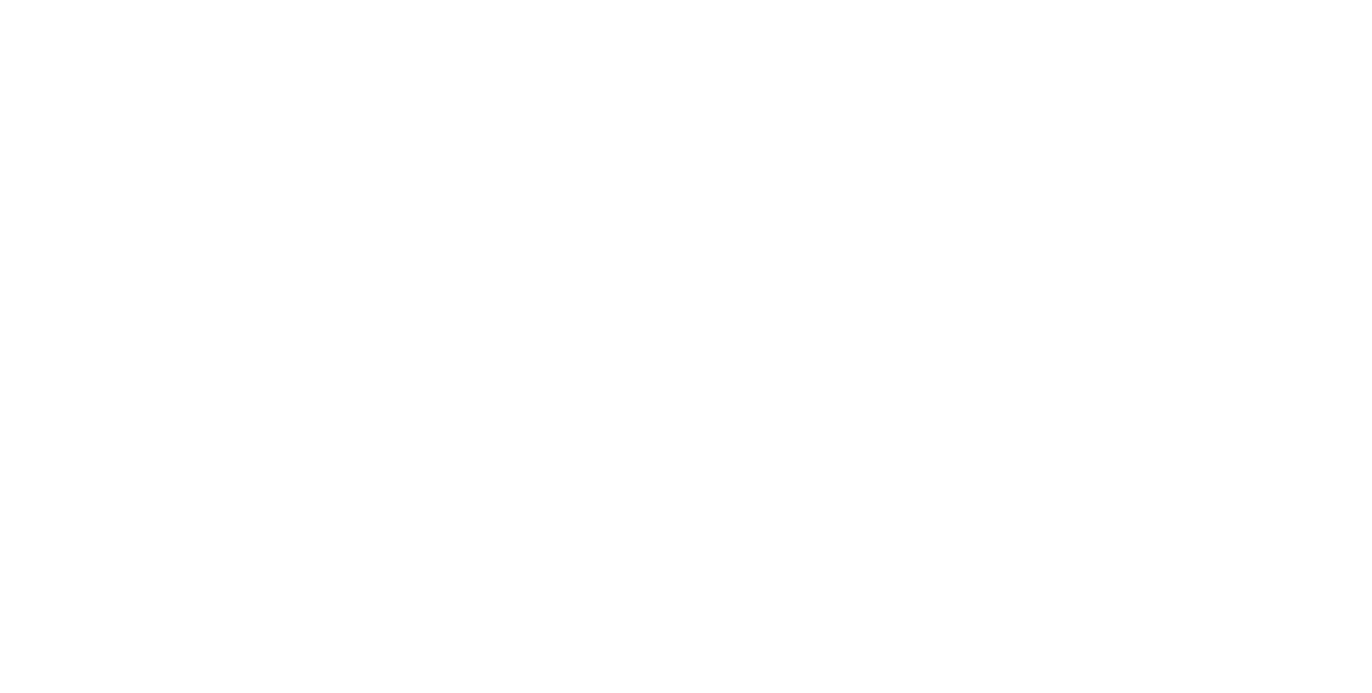 scroll, scrollTop: 0, scrollLeft: 0, axis: both 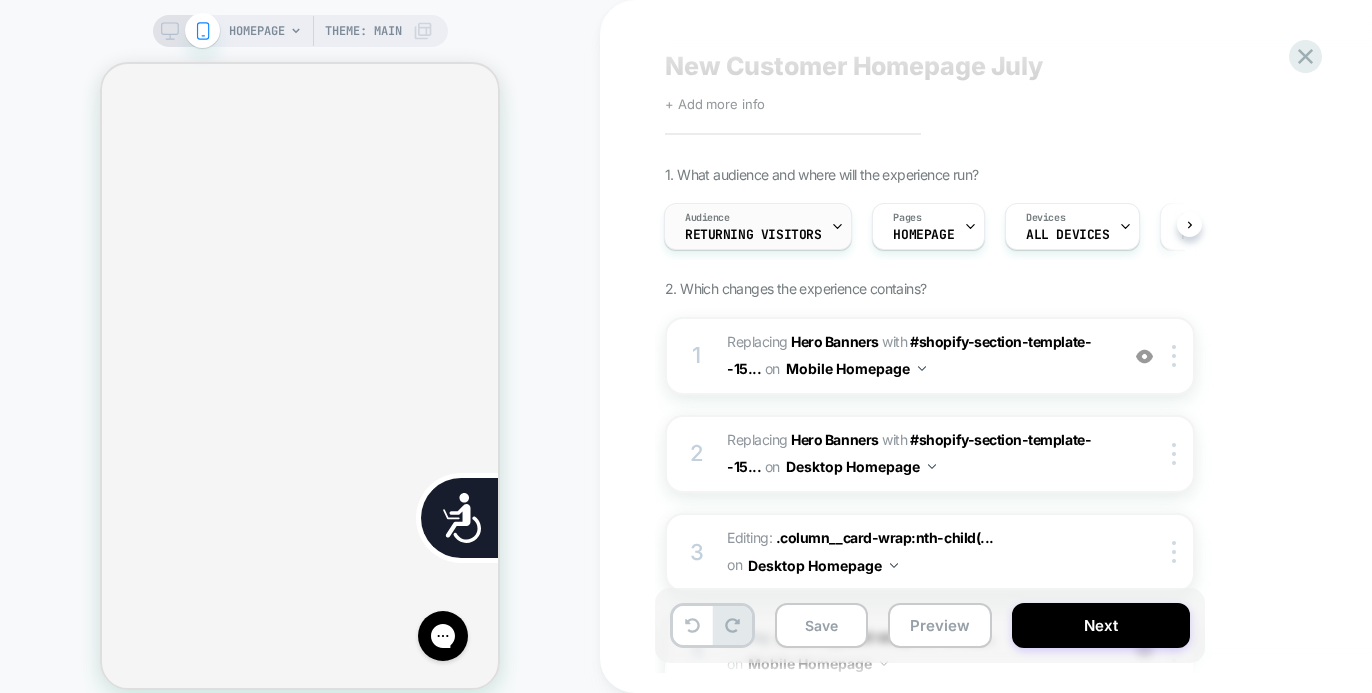 click on "Audience Returning Visitors" at bounding box center [753, 226] 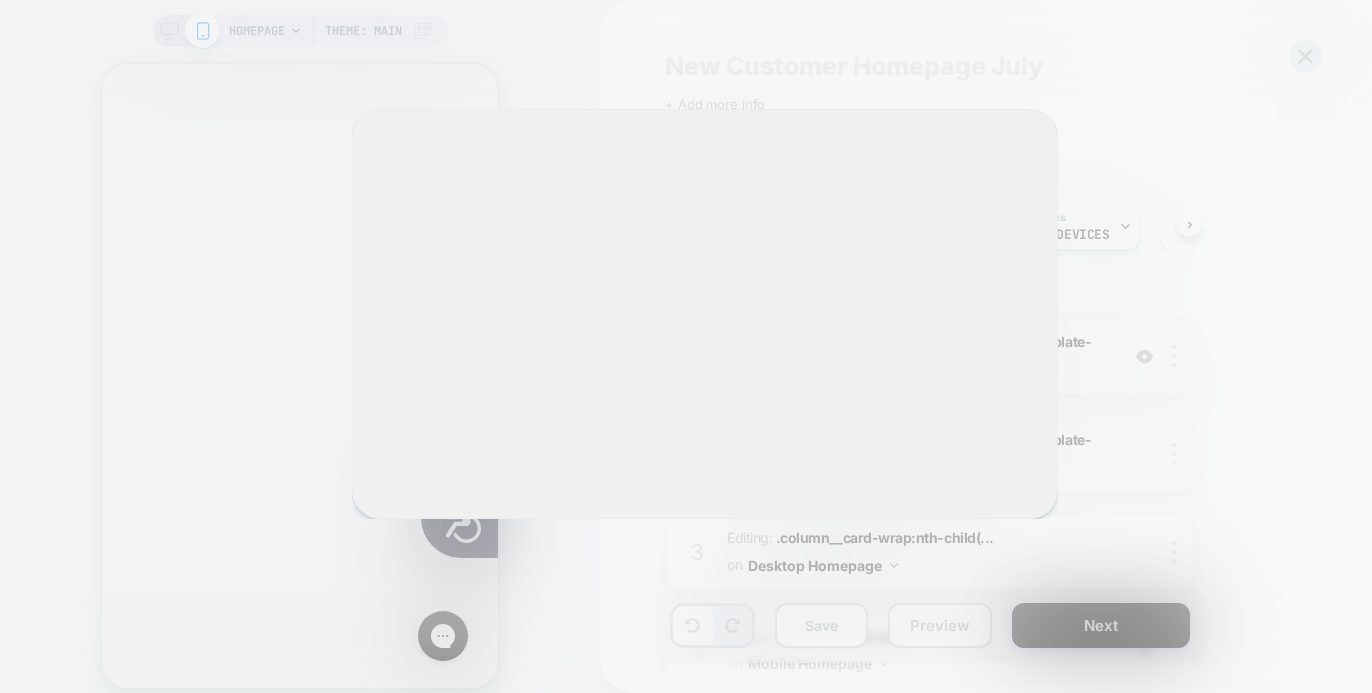 scroll, scrollTop: 0, scrollLeft: 404, axis: horizontal 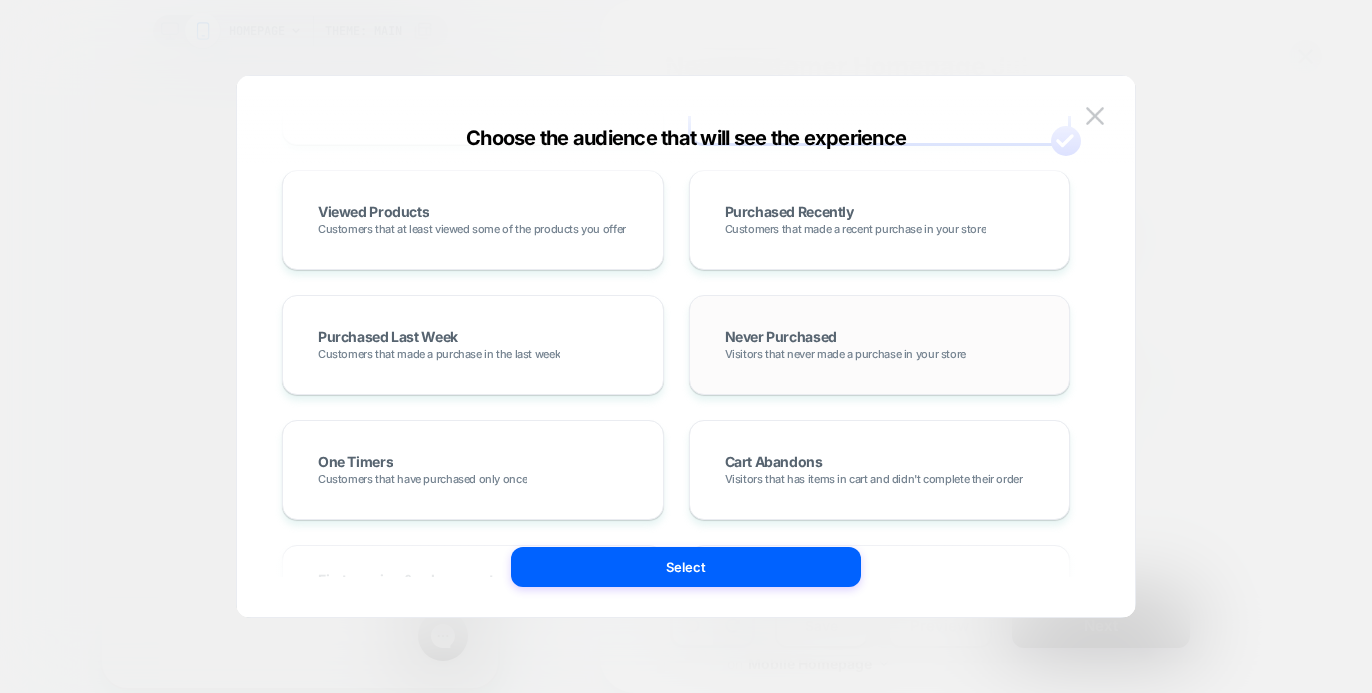 click on "Visitors that never made a purchase in your store" at bounding box center [845, 354] 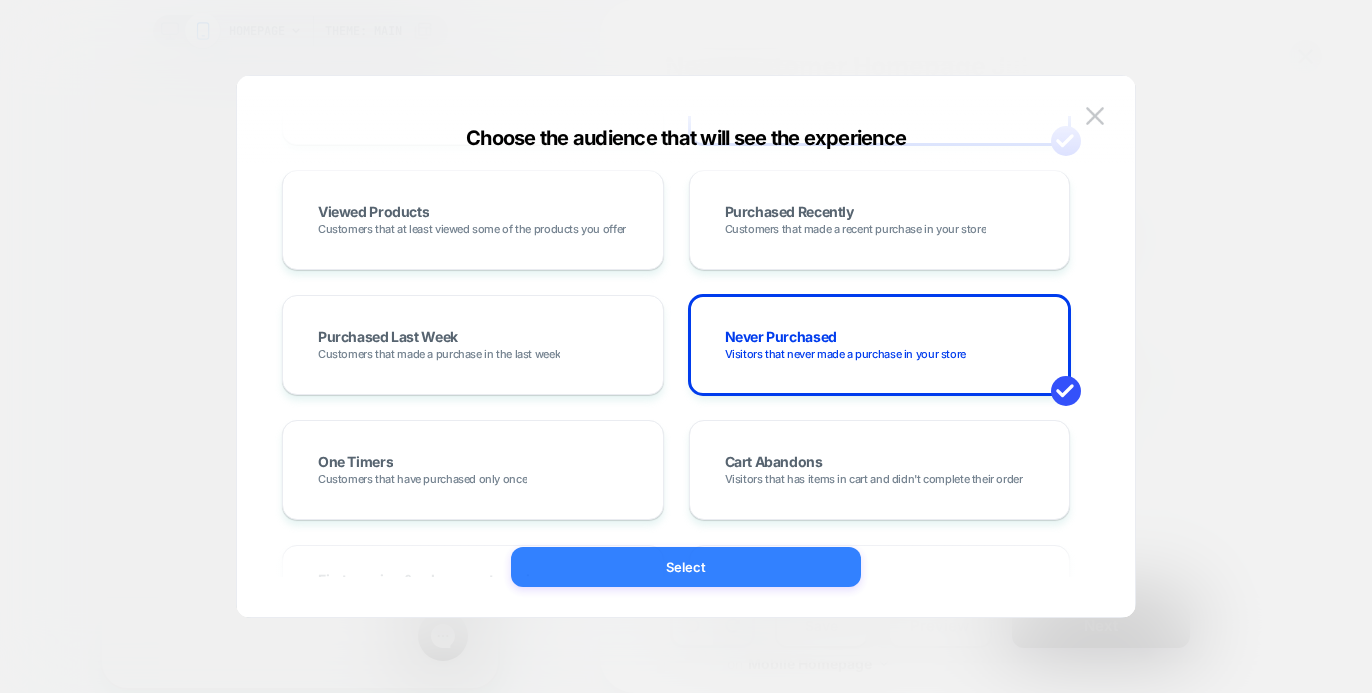 click on "Select" at bounding box center (686, 567) 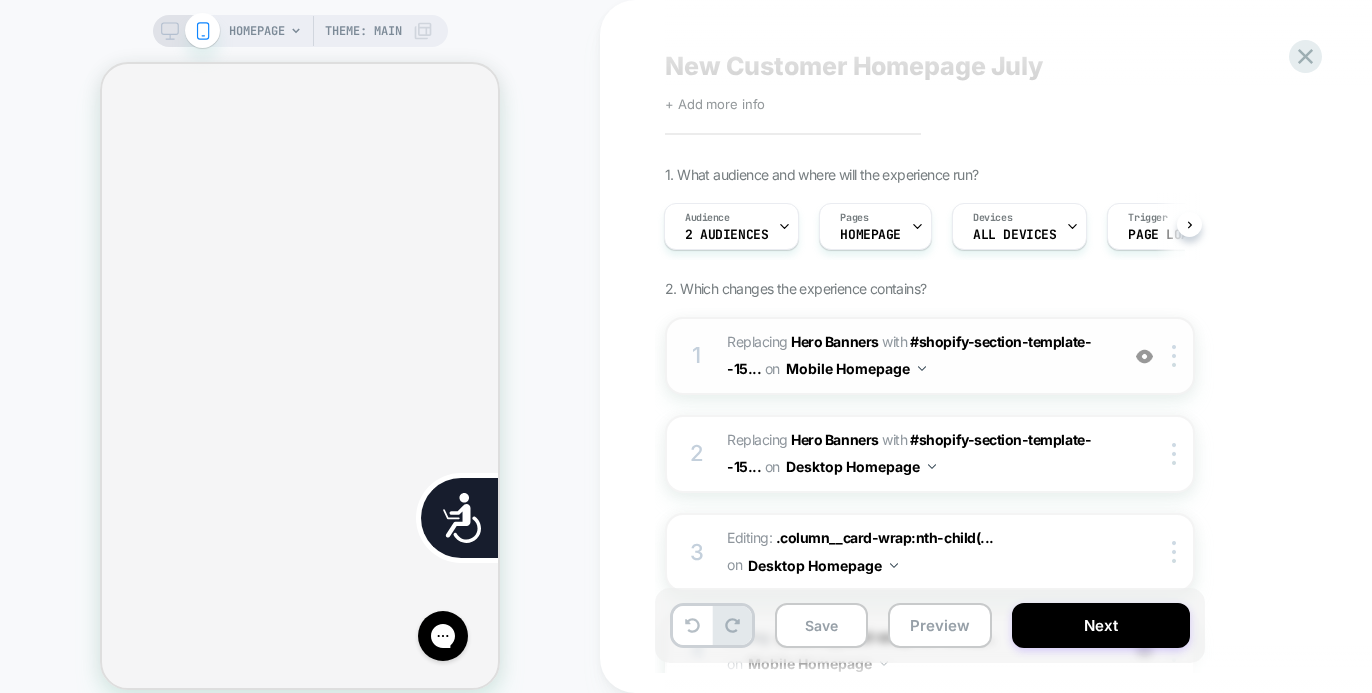 click at bounding box center [1144, 356] 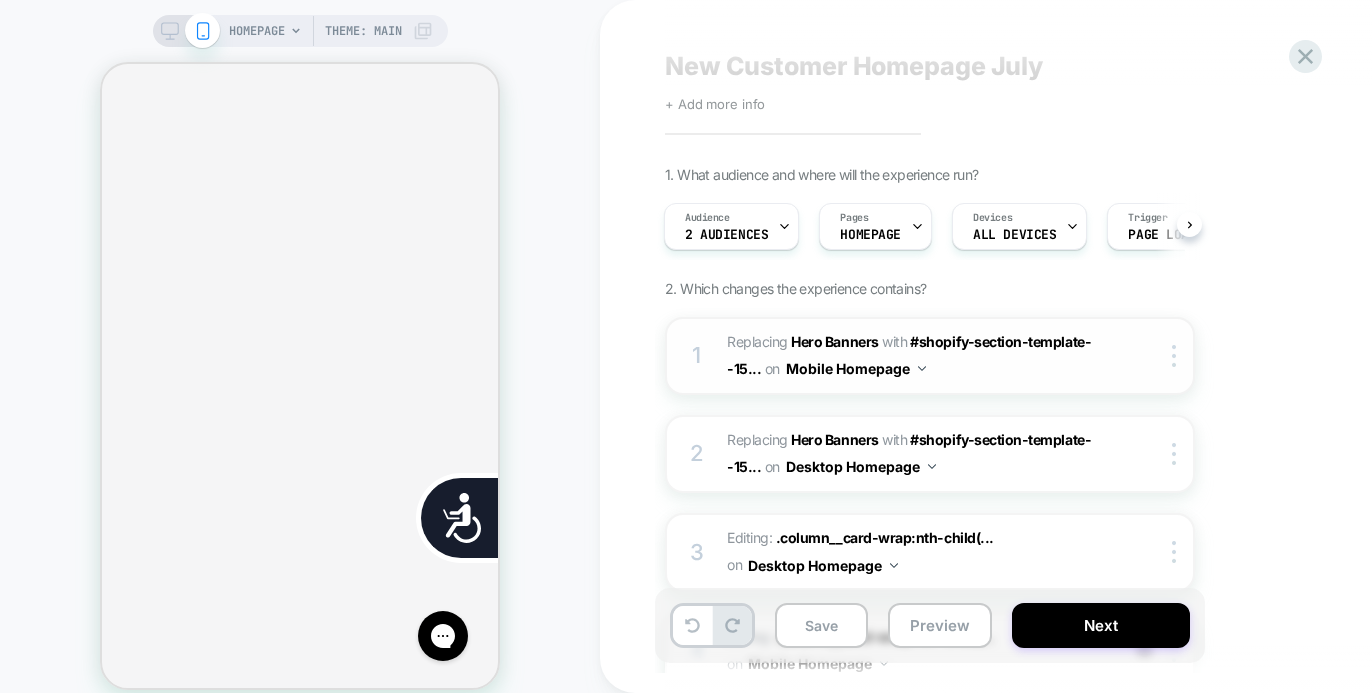scroll, scrollTop: 0, scrollLeft: 0, axis: both 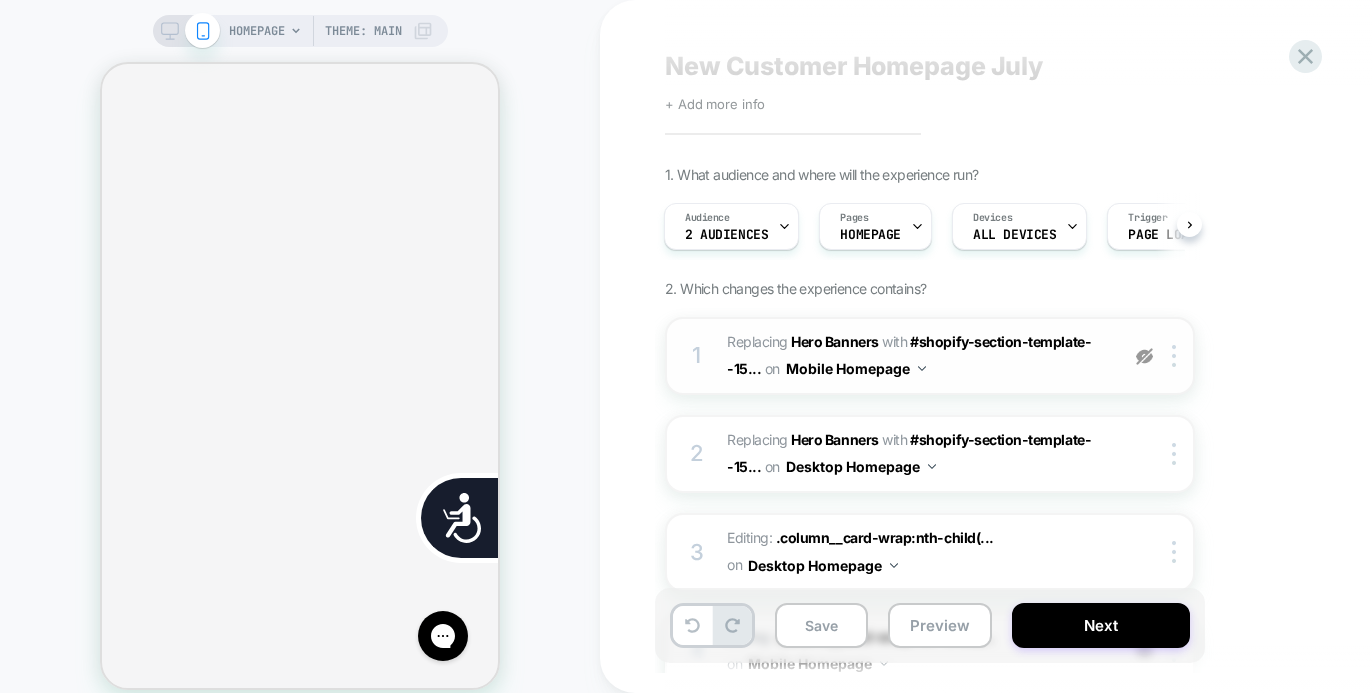 click at bounding box center (1144, 356) 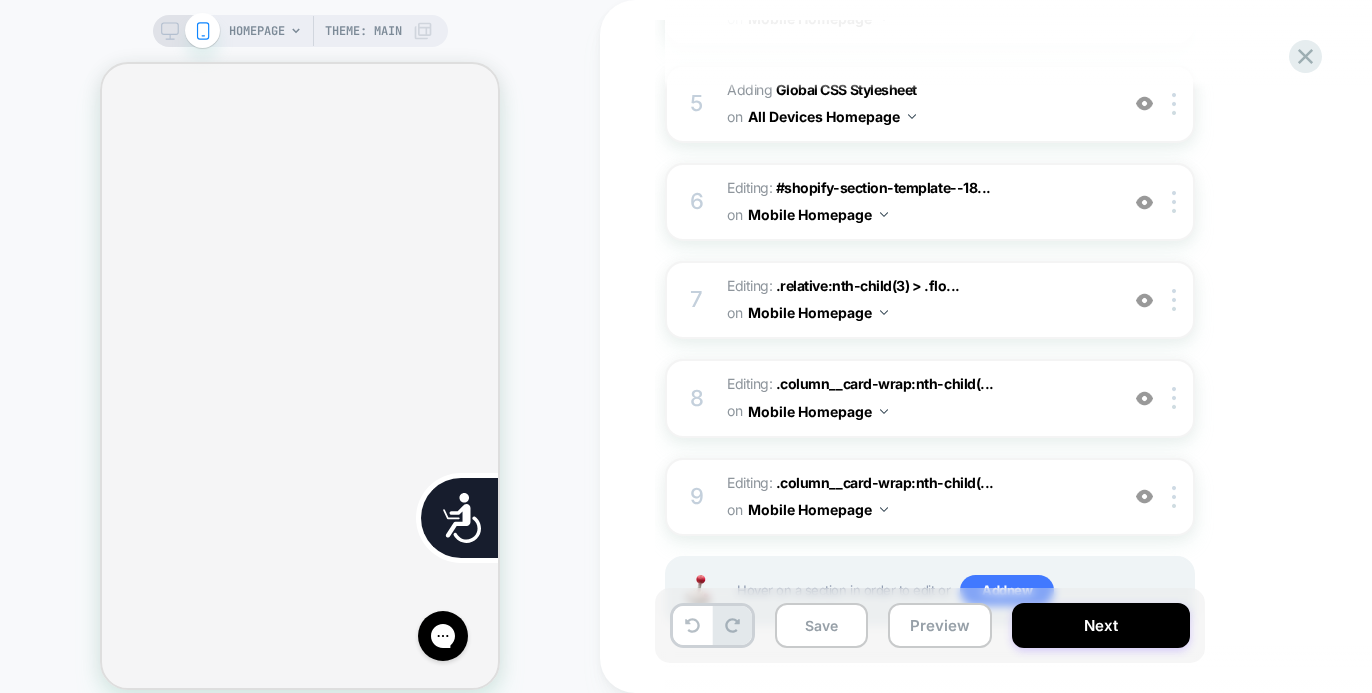 scroll, scrollTop: 679, scrollLeft: 0, axis: vertical 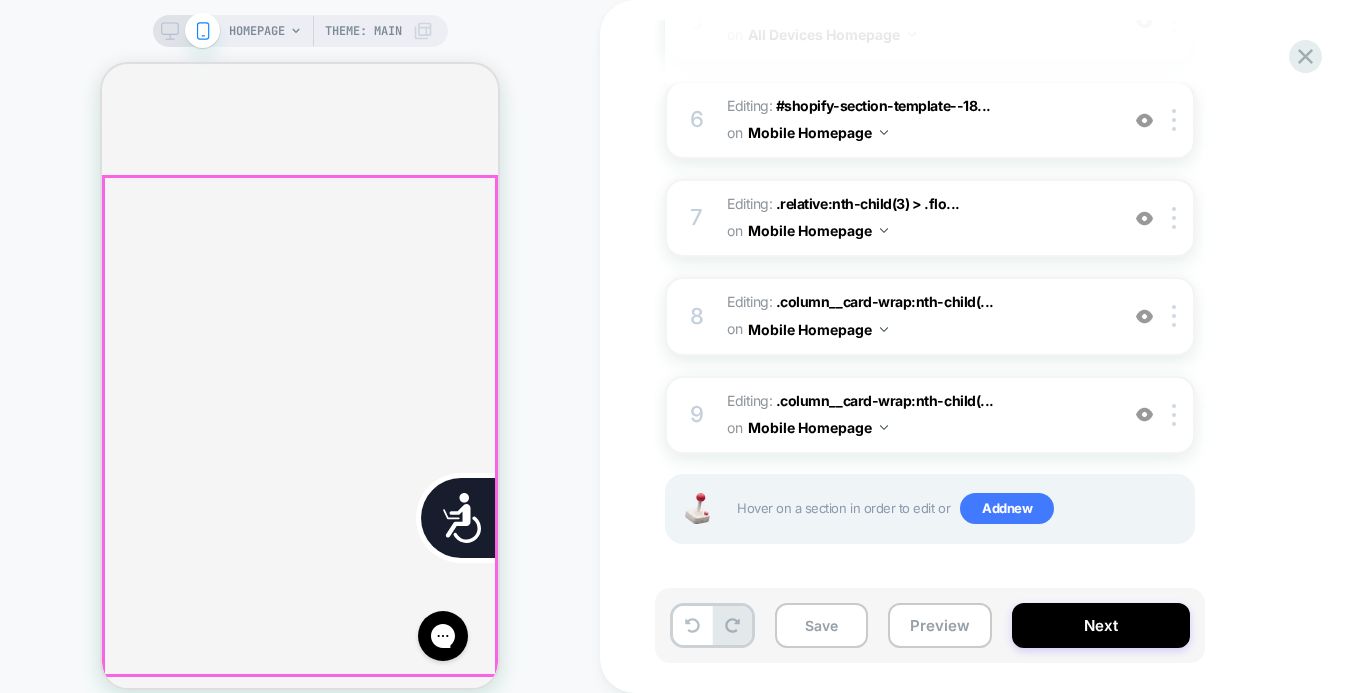 click on "Everyday Escapes
5-star features for every summer escape.
Shop Now" at bounding box center [300, 18174] 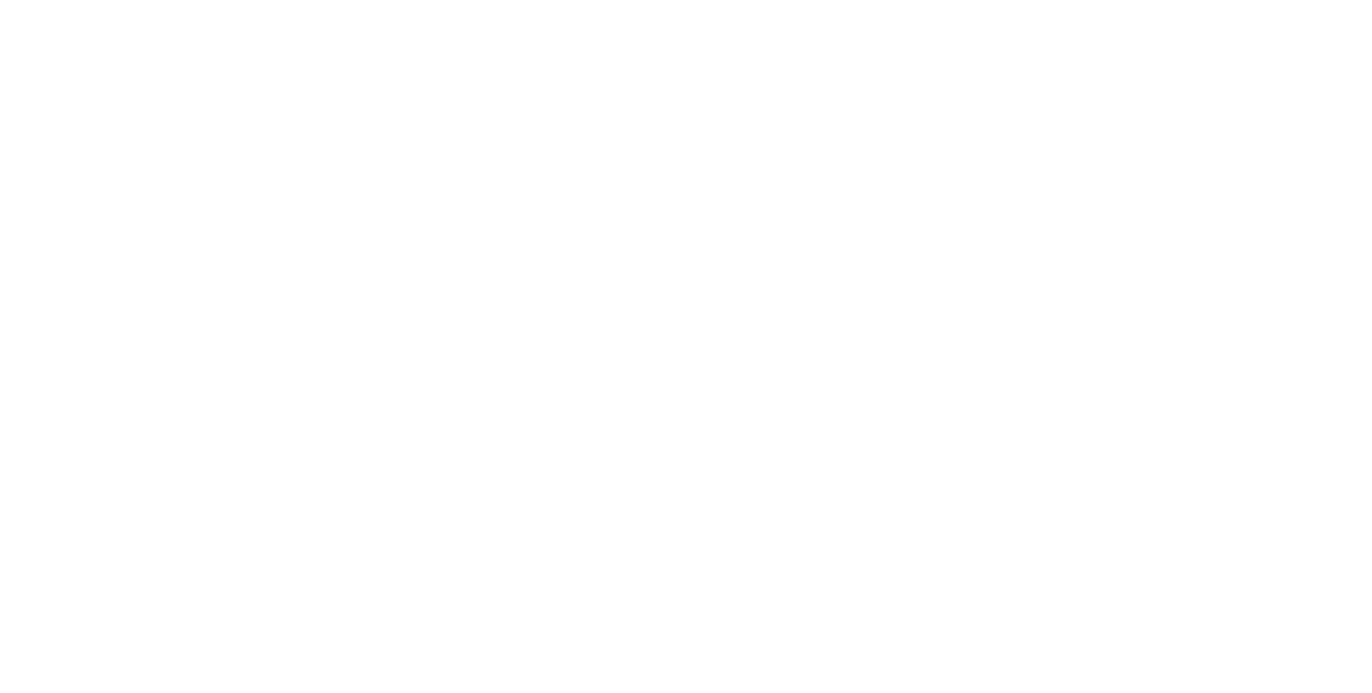 scroll, scrollTop: 0, scrollLeft: 0, axis: both 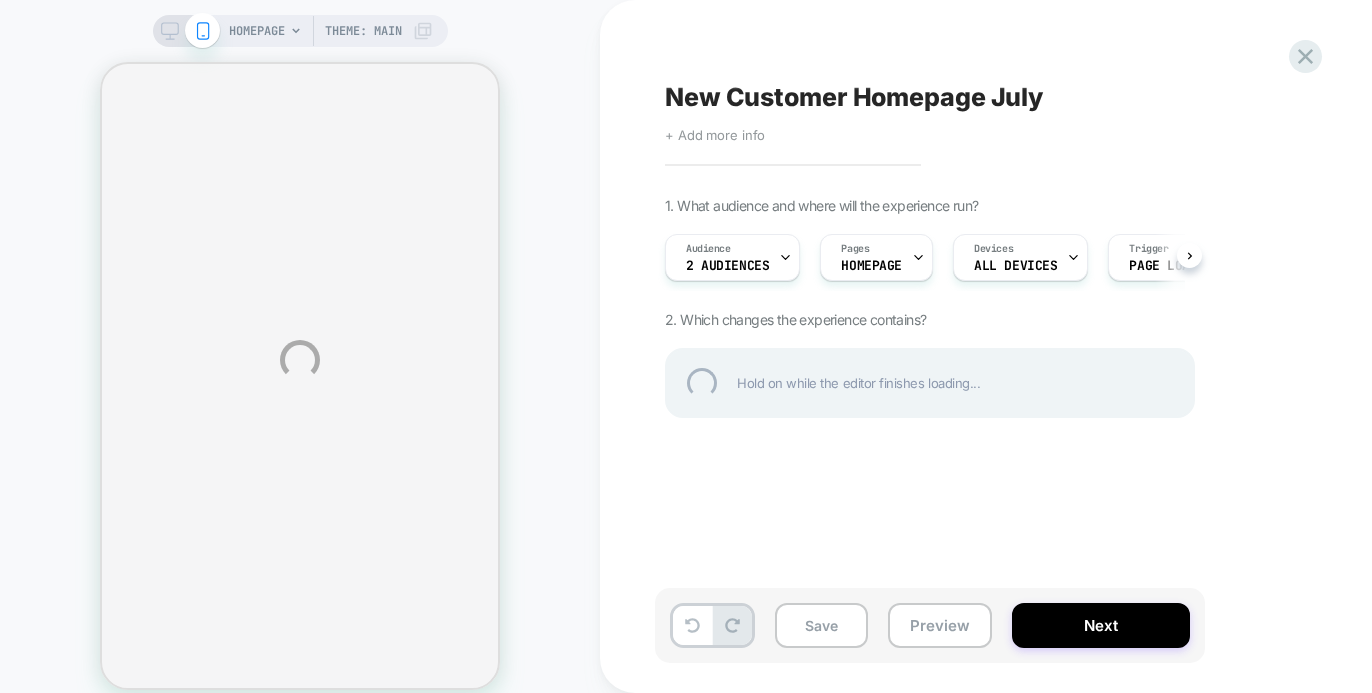 click on "HOMEPAGE Theme: MAIN New Customer Homepage July Click to edit experience details + Add more info 1. What audience and where will the experience run? Audience 2 Audiences Pages HOMEPAGE Devices ALL DEVICES Trigger Page Load 2. Which changes the experience contains? Hold on while the editor finishes loading... Save Preview Next" at bounding box center (686, 360) 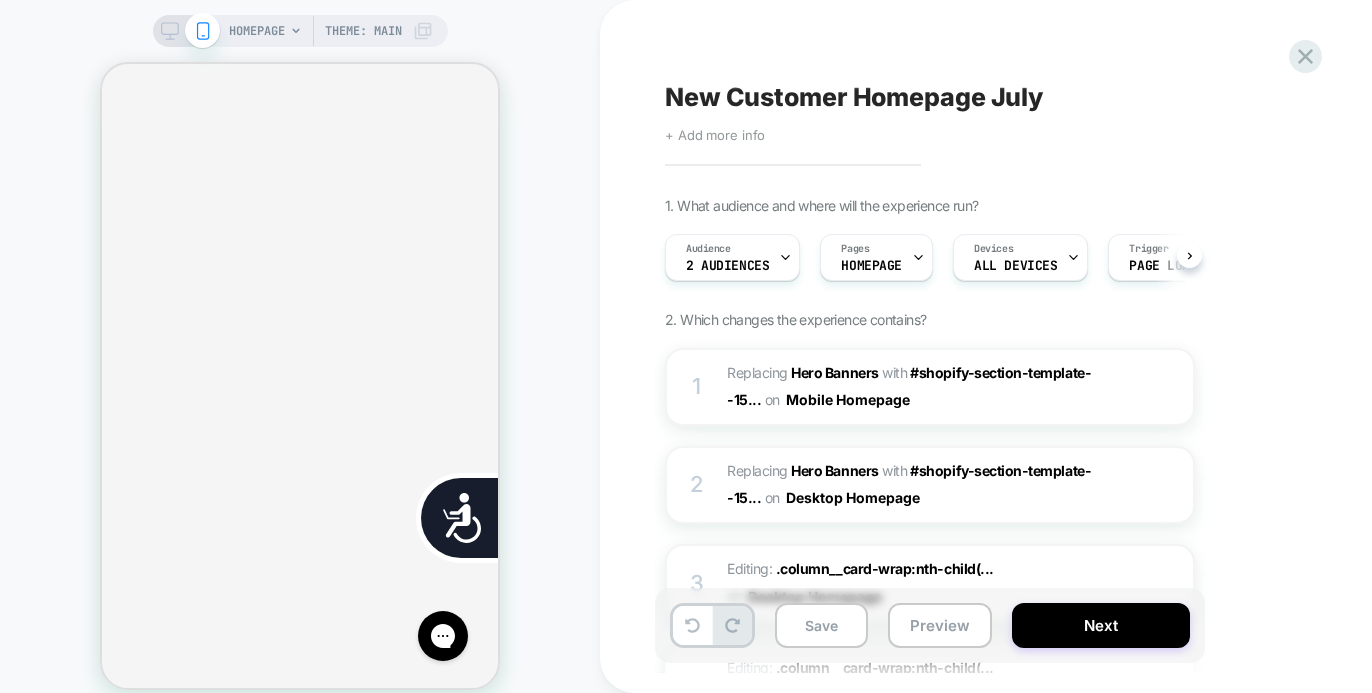 scroll, scrollTop: 0, scrollLeft: 0, axis: both 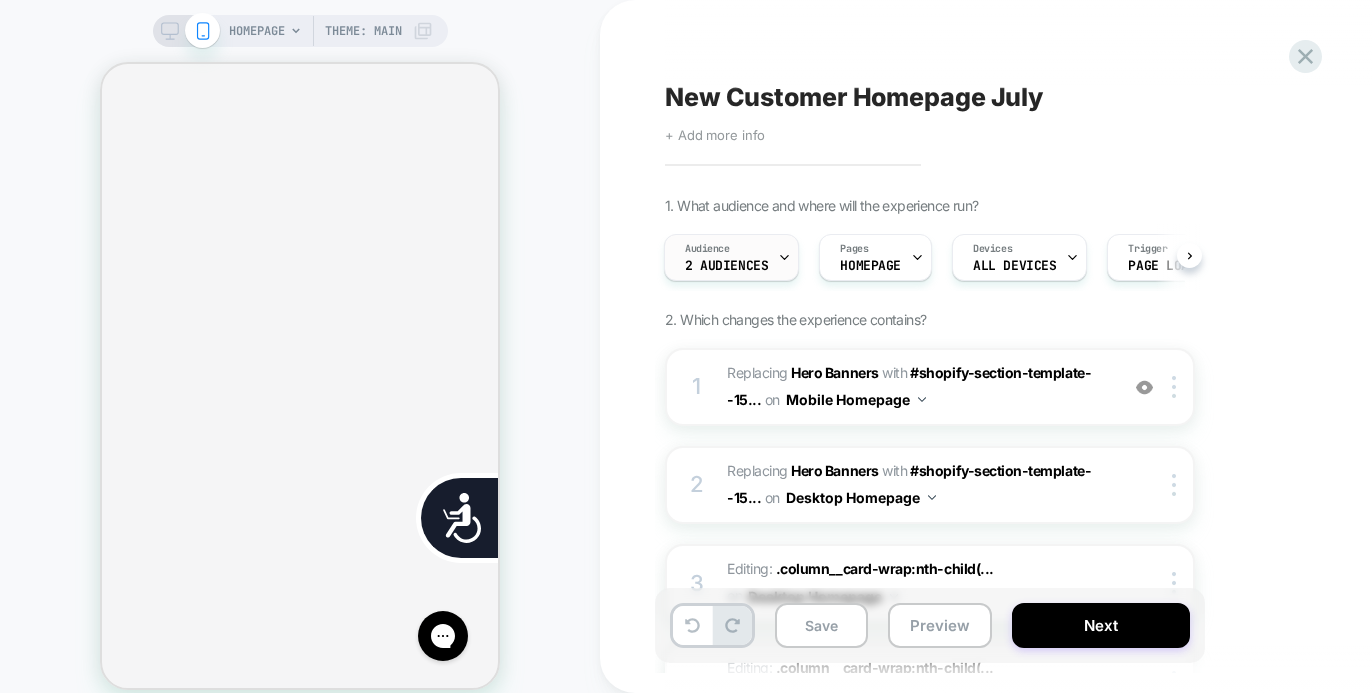 click on "2 Audiences" at bounding box center [726, 266] 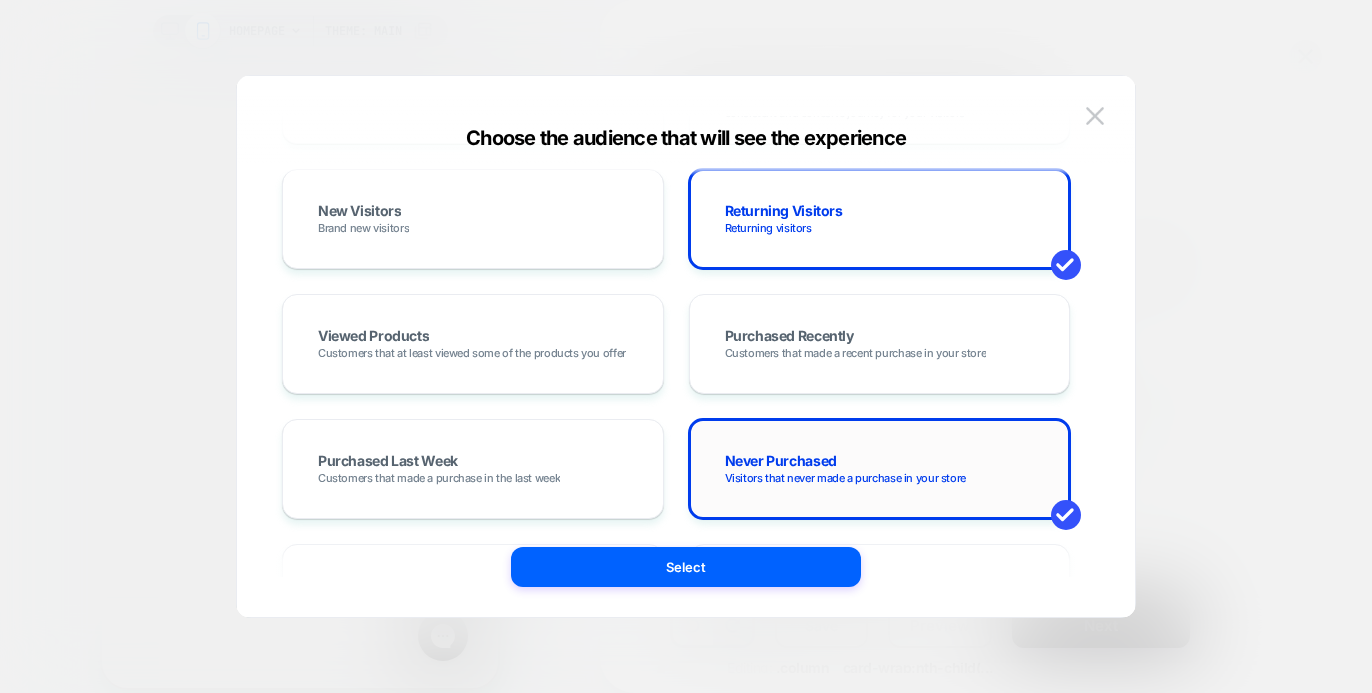 scroll, scrollTop: 437, scrollLeft: 0, axis: vertical 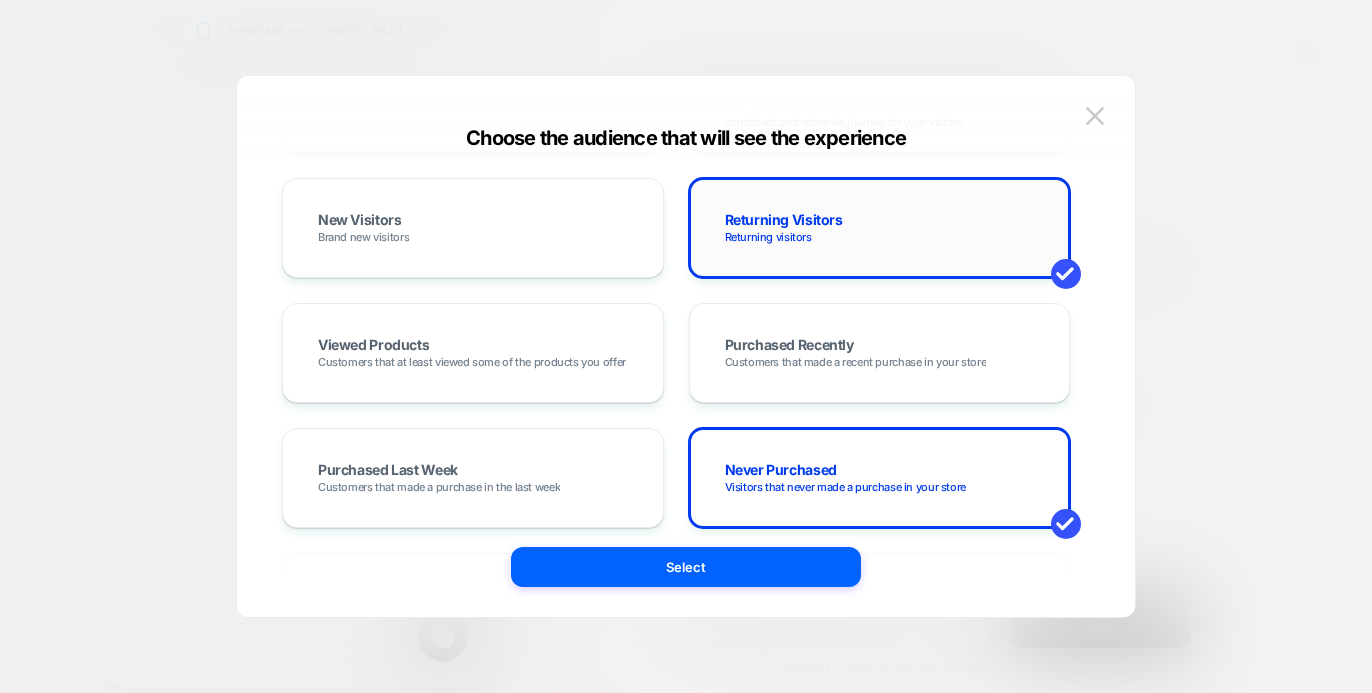click on "Returning visitors" at bounding box center (768, 237) 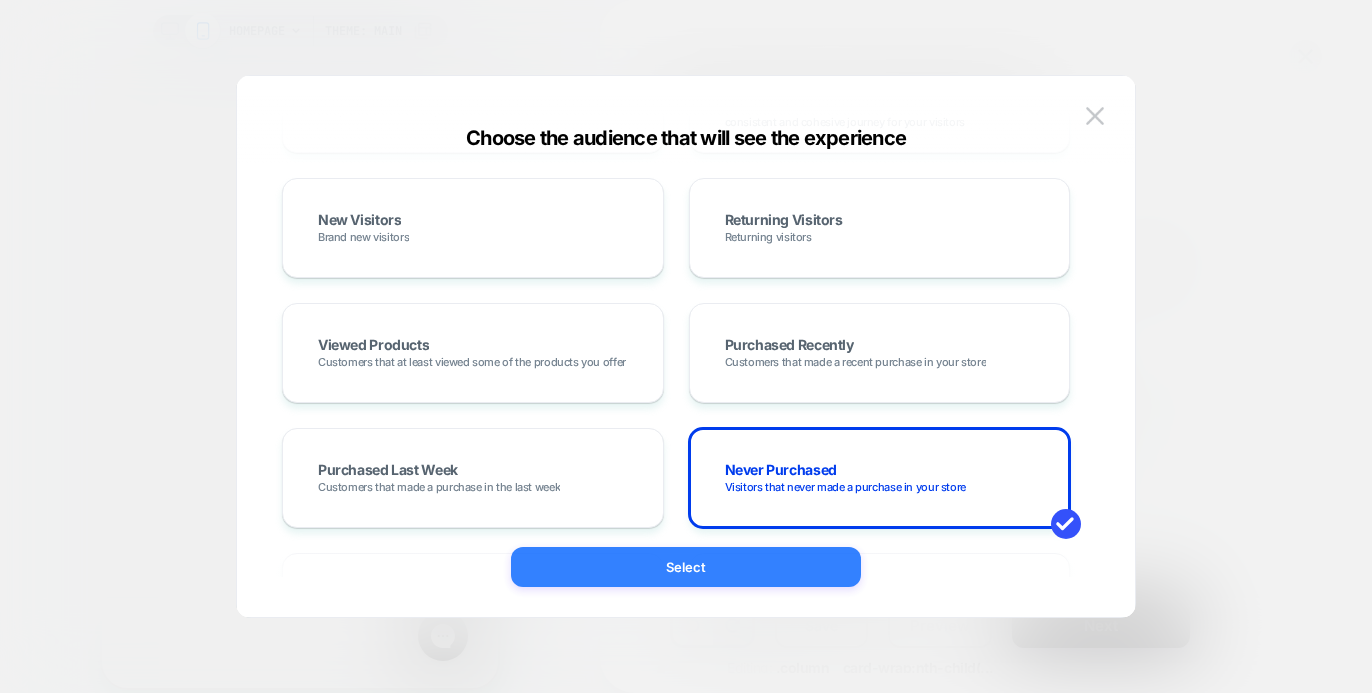 scroll, scrollTop: 0, scrollLeft: 808, axis: horizontal 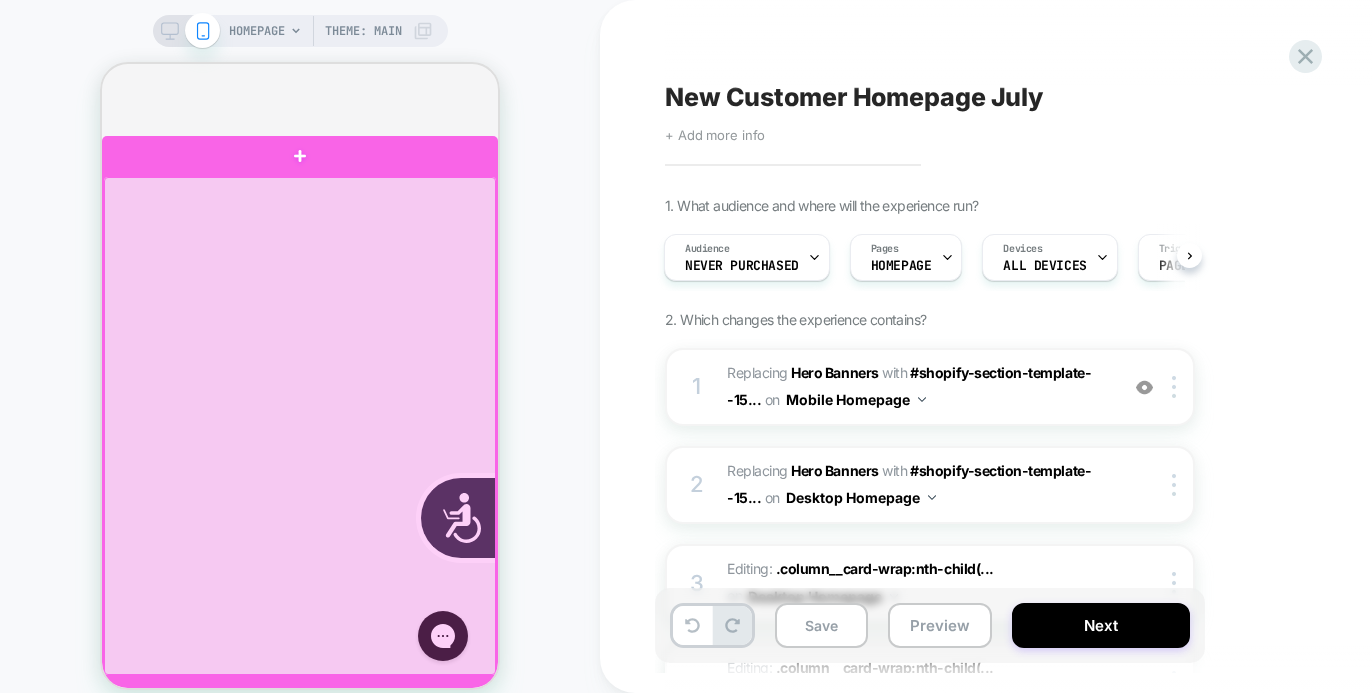click at bounding box center [300, 426] 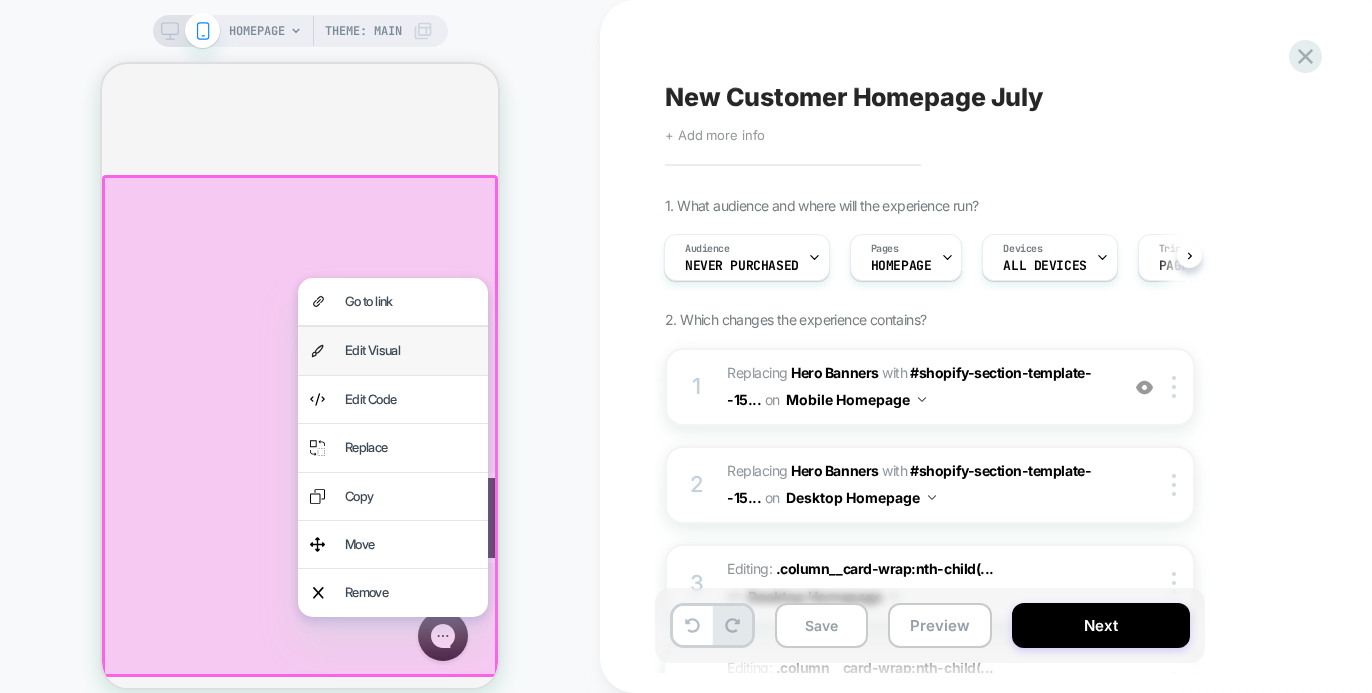 scroll, scrollTop: 0, scrollLeft: 0, axis: both 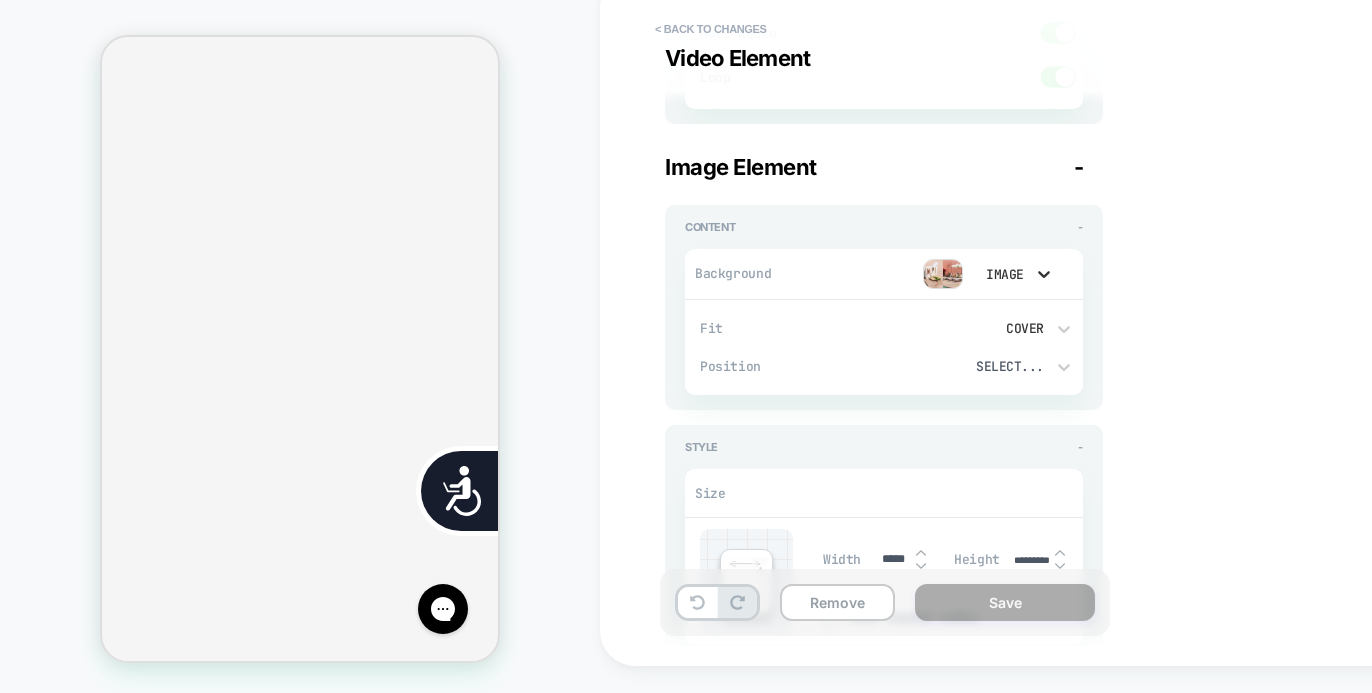 click 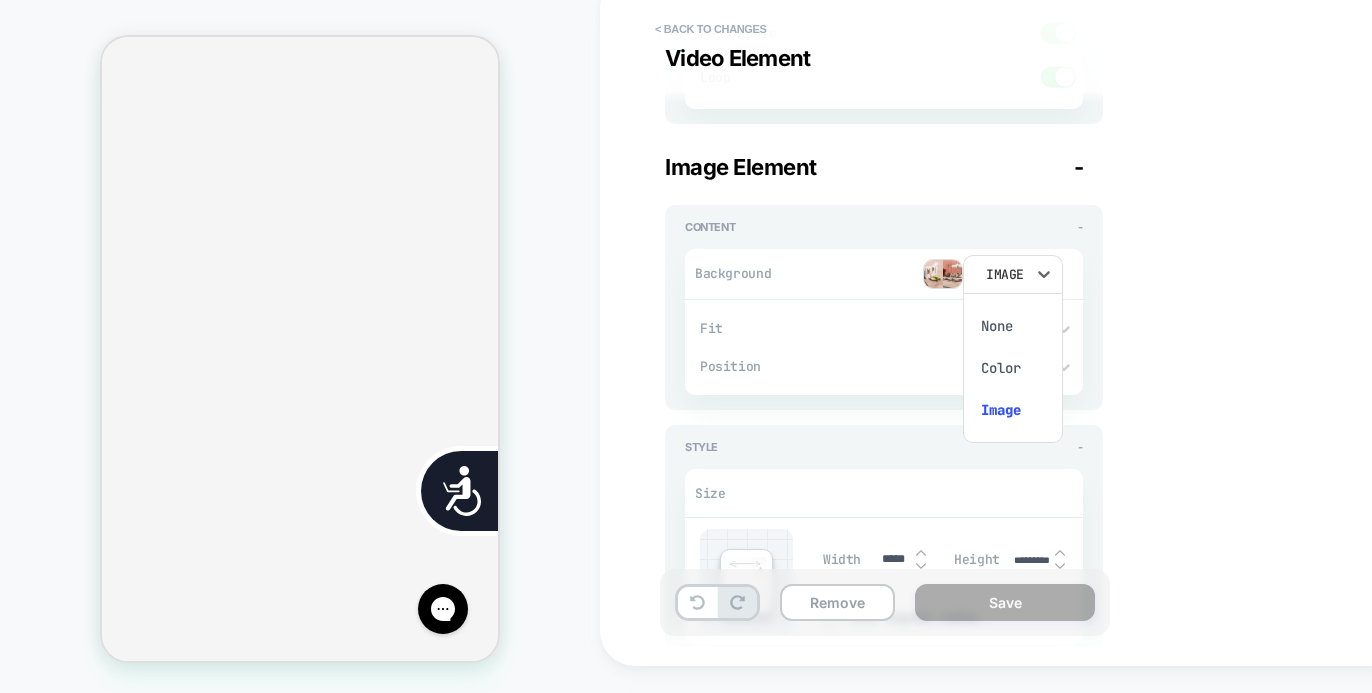 click on "Image" at bounding box center (1013, 410) 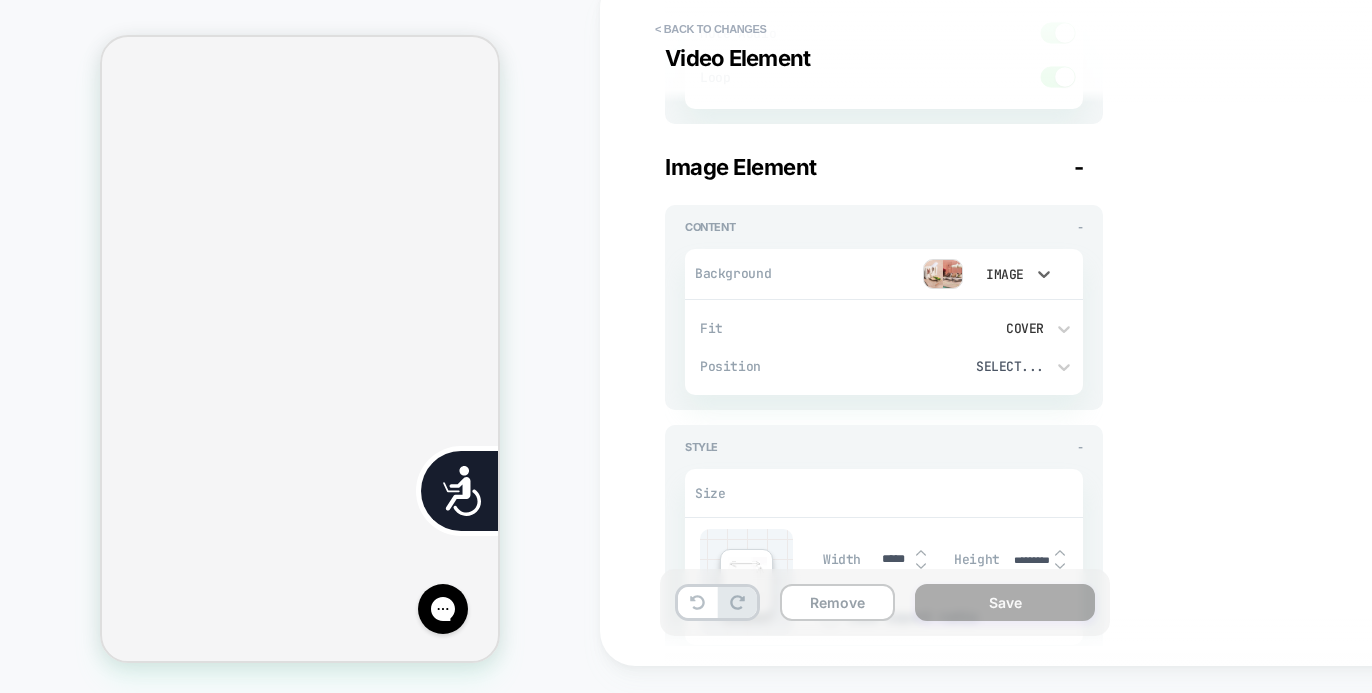 click at bounding box center [873, 274] 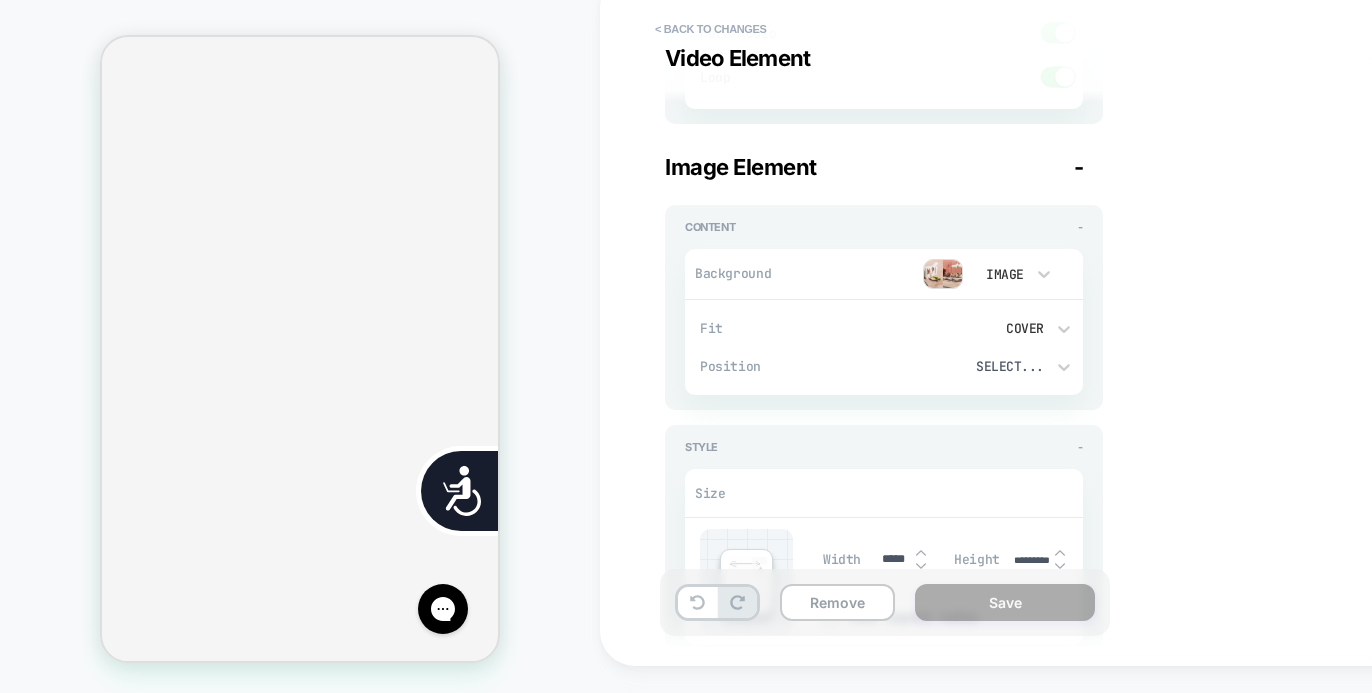 scroll, scrollTop: 0, scrollLeft: 808, axis: horizontal 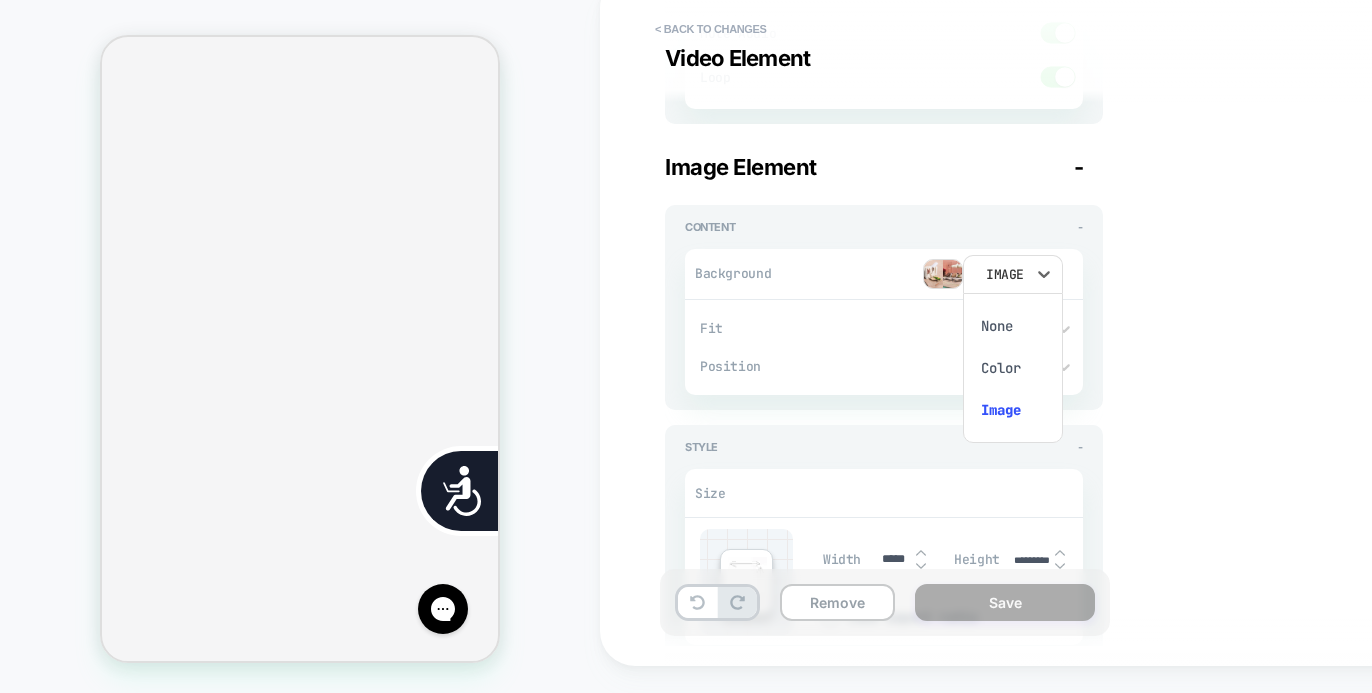 click at bounding box center (686, 346) 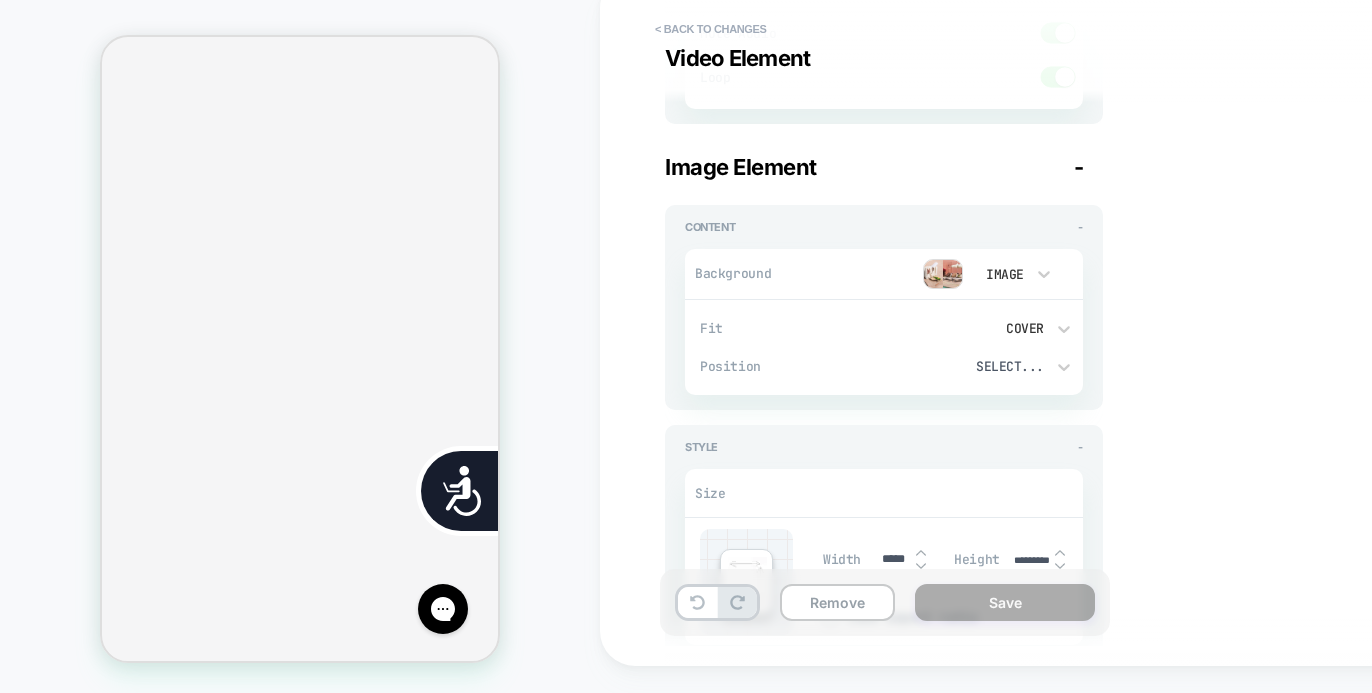 click at bounding box center (943, 274) 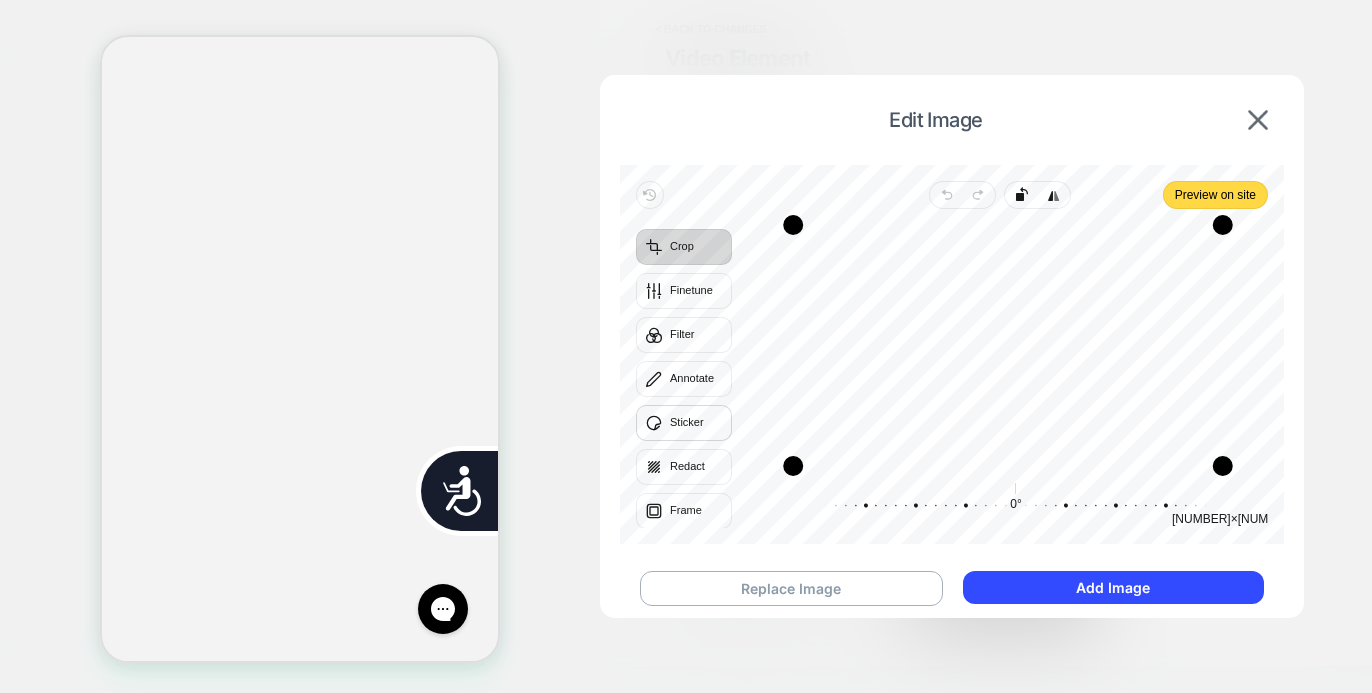 scroll, scrollTop: 0, scrollLeft: 404, axis: horizontal 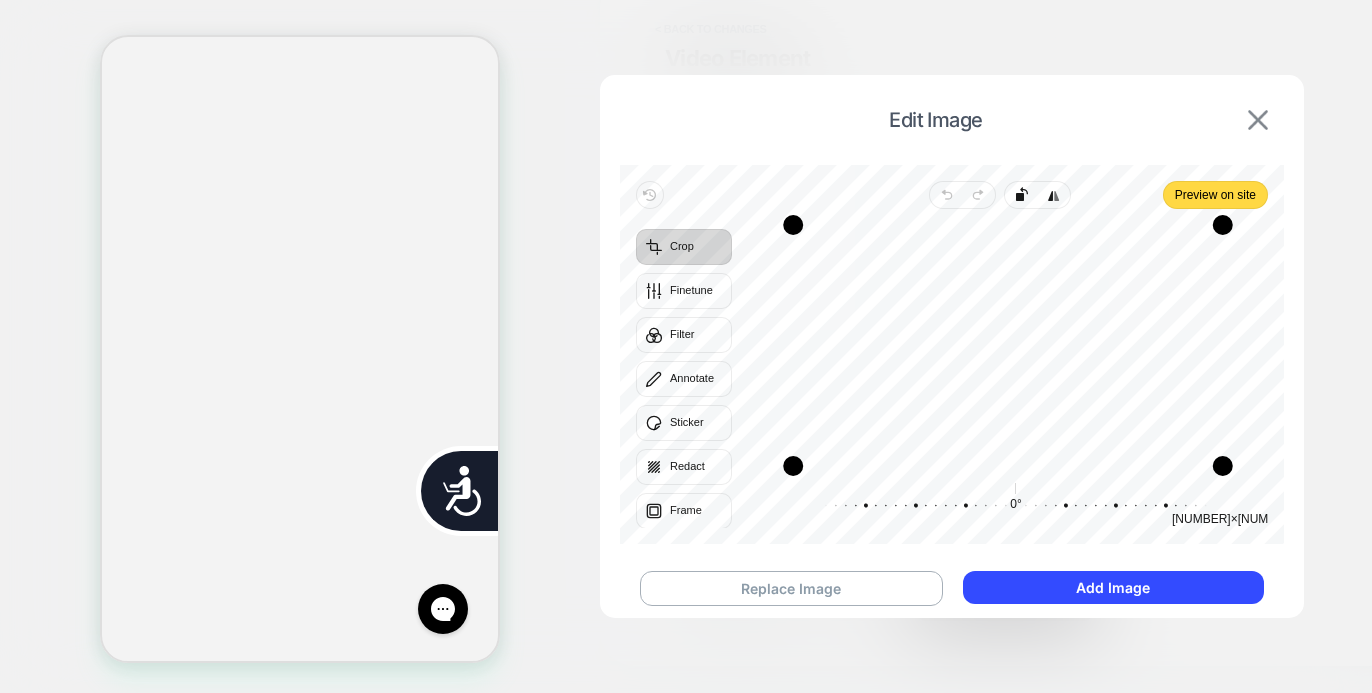 click at bounding box center (1258, 120) 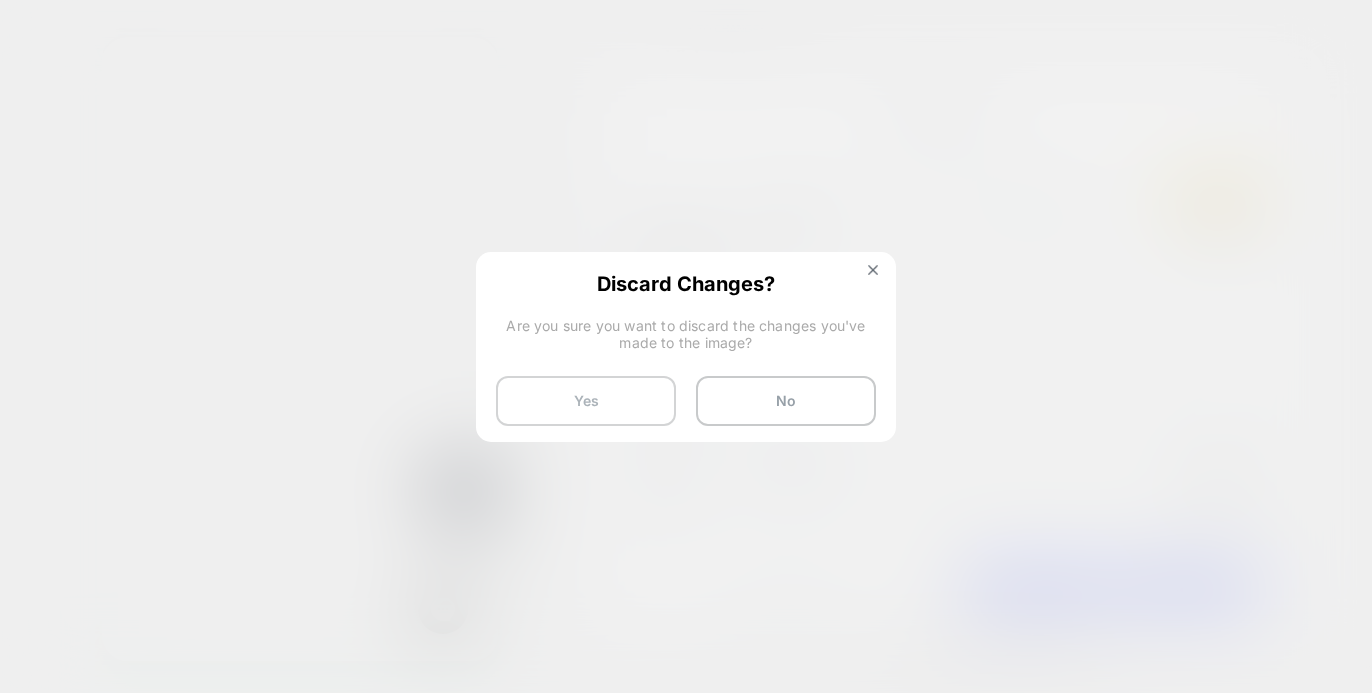 click on "Yes" at bounding box center [586, 401] 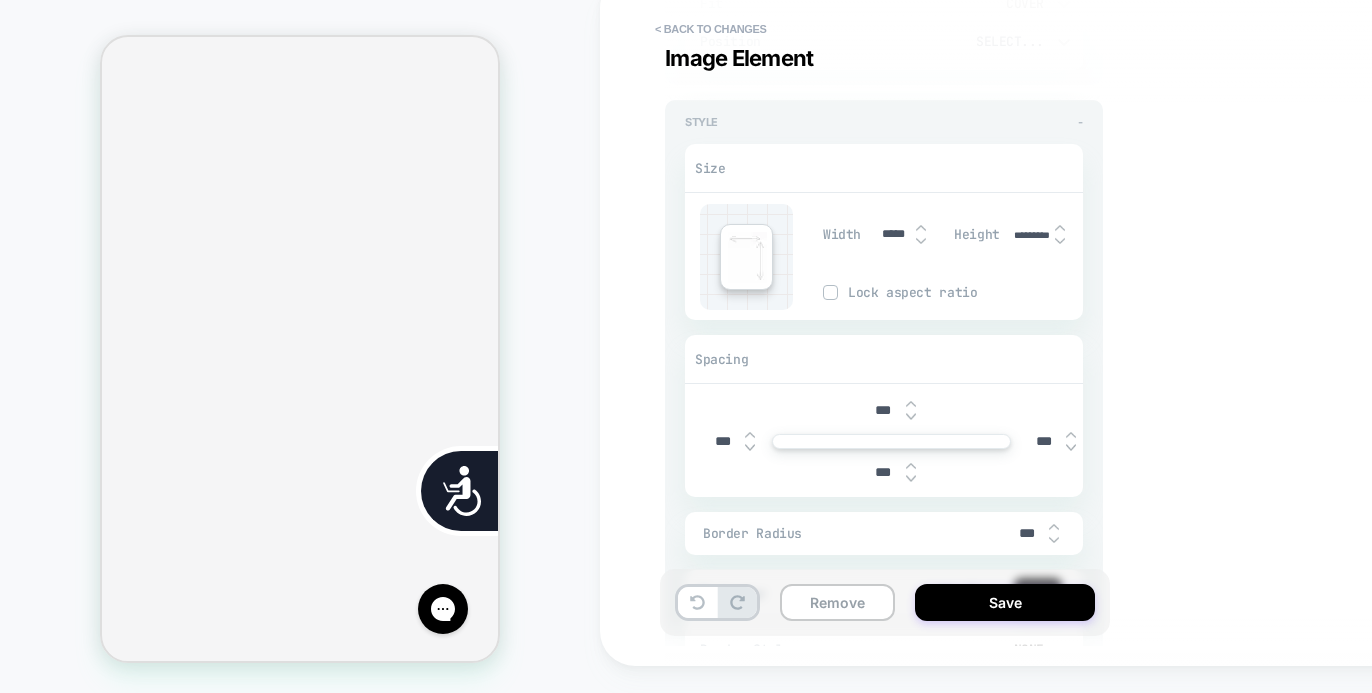 scroll, scrollTop: 3365, scrollLeft: 0, axis: vertical 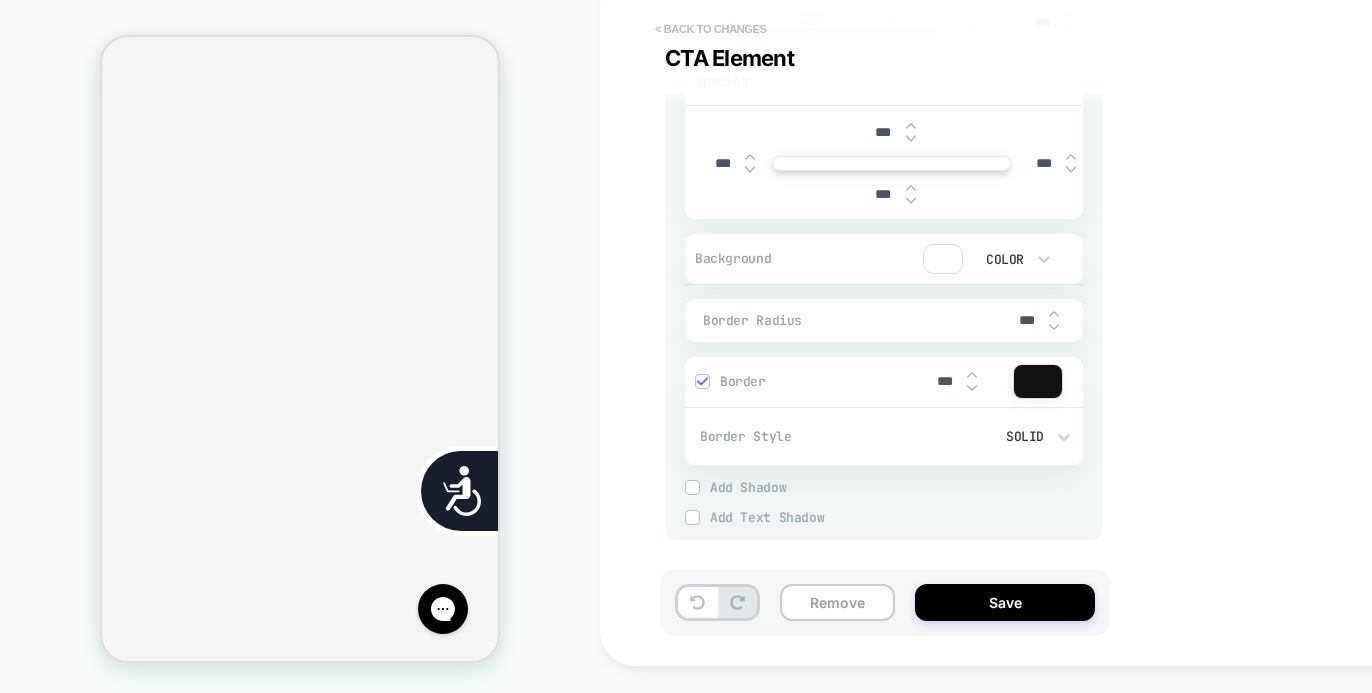 click on "< Back to changes" at bounding box center (711, 29) 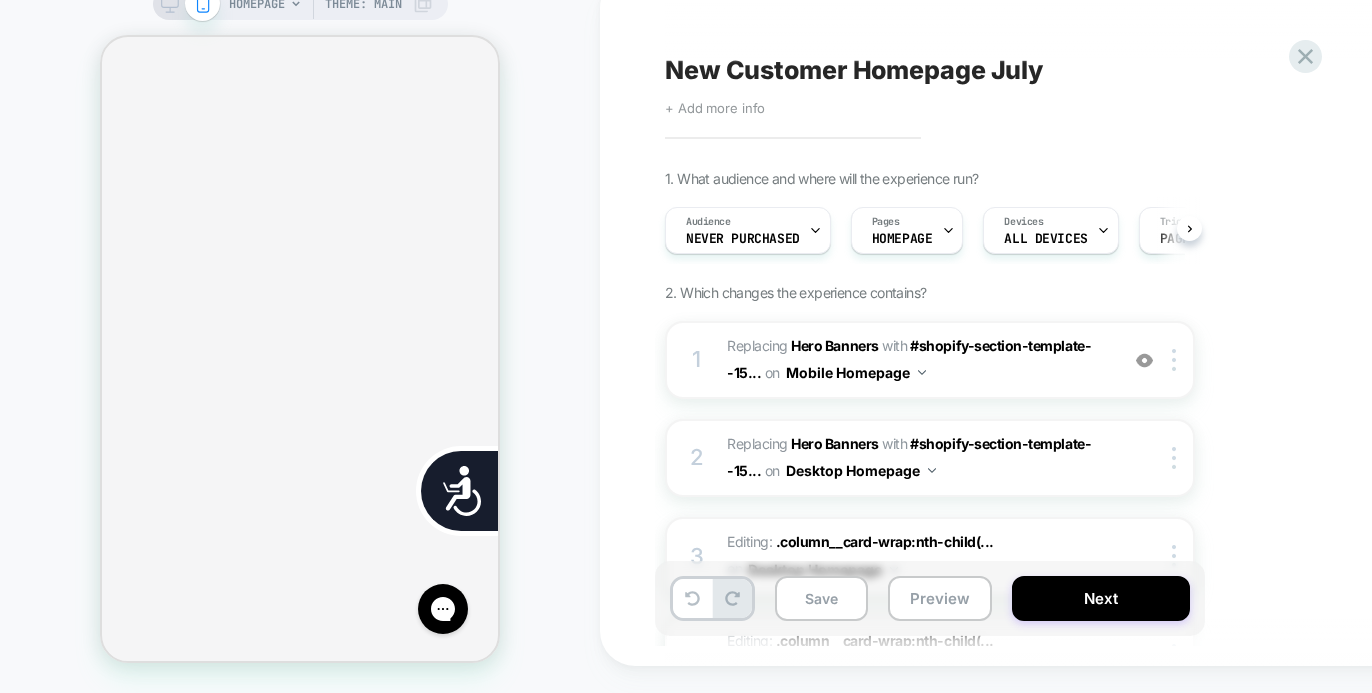 scroll, scrollTop: 0, scrollLeft: 1, axis: horizontal 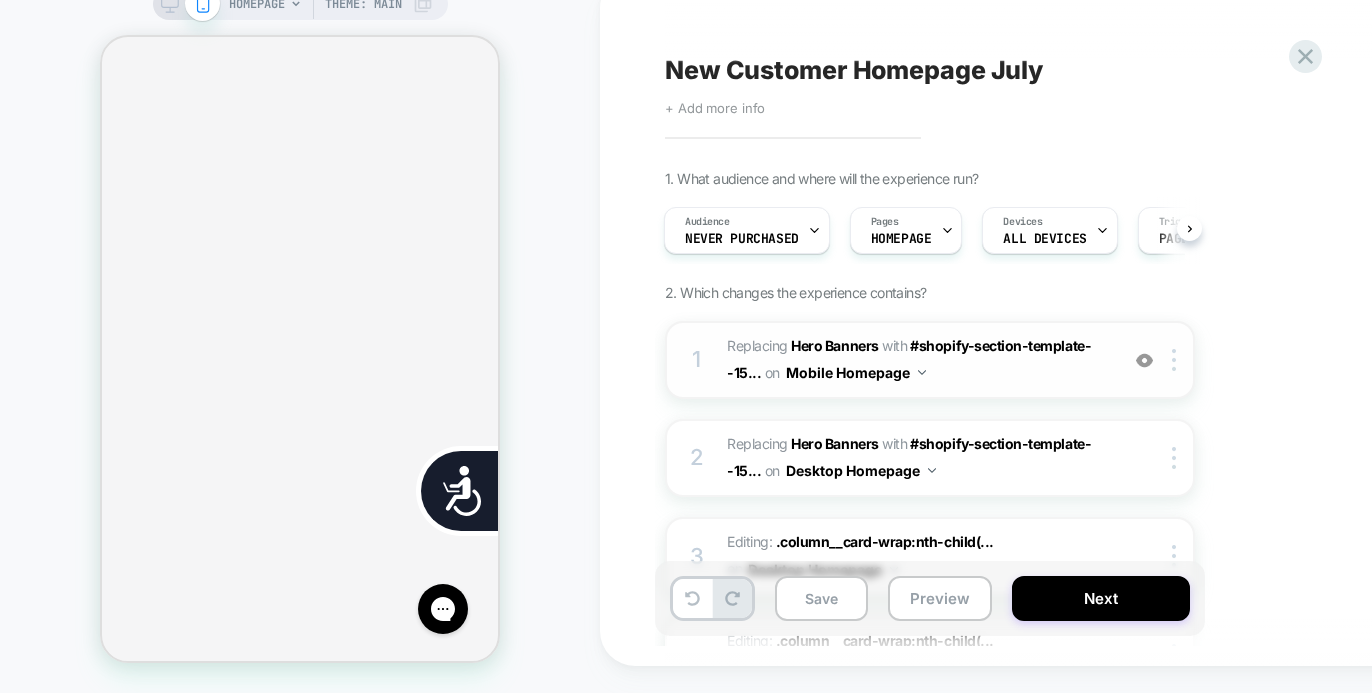 click on "#_loomi_addon_1750958355682 Replacing Hero Banners WITH #shopify-section-template--15... #shopify-section-template--15466898489480__slideshow_98rqAq on Mobile Homepage" at bounding box center (917, 360) 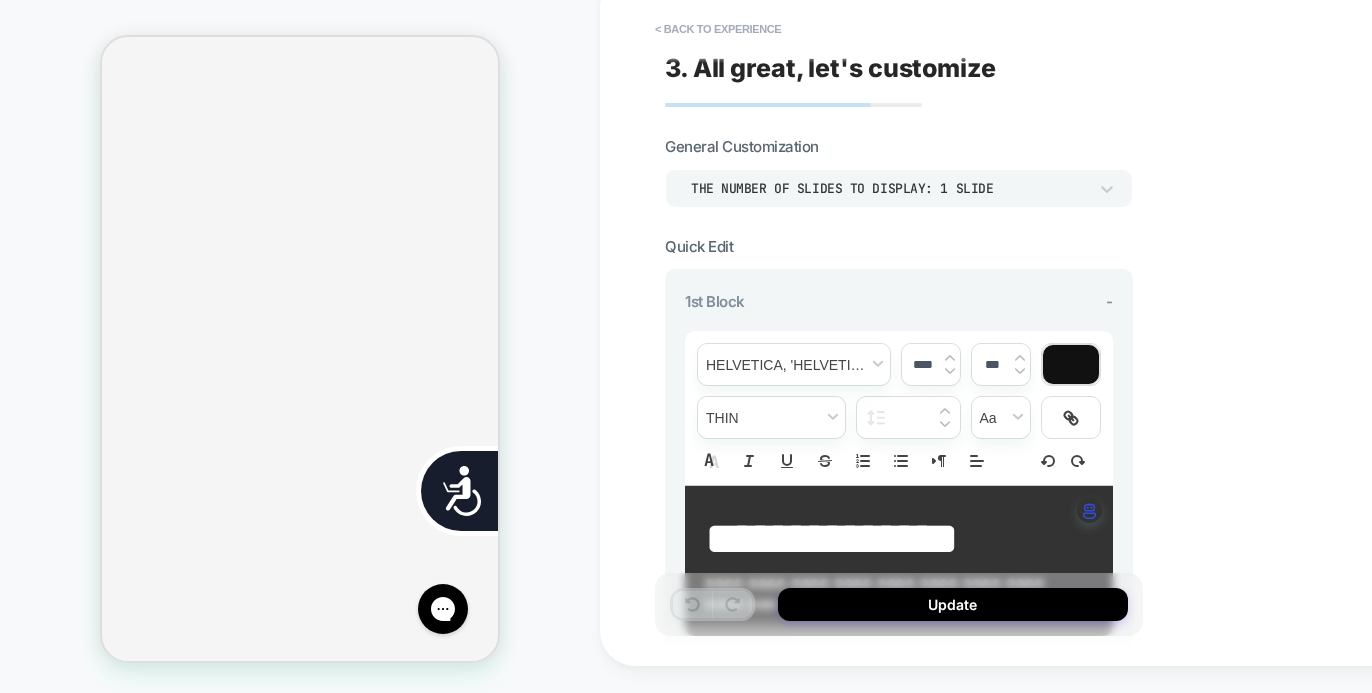 scroll, scrollTop: 0, scrollLeft: 0, axis: both 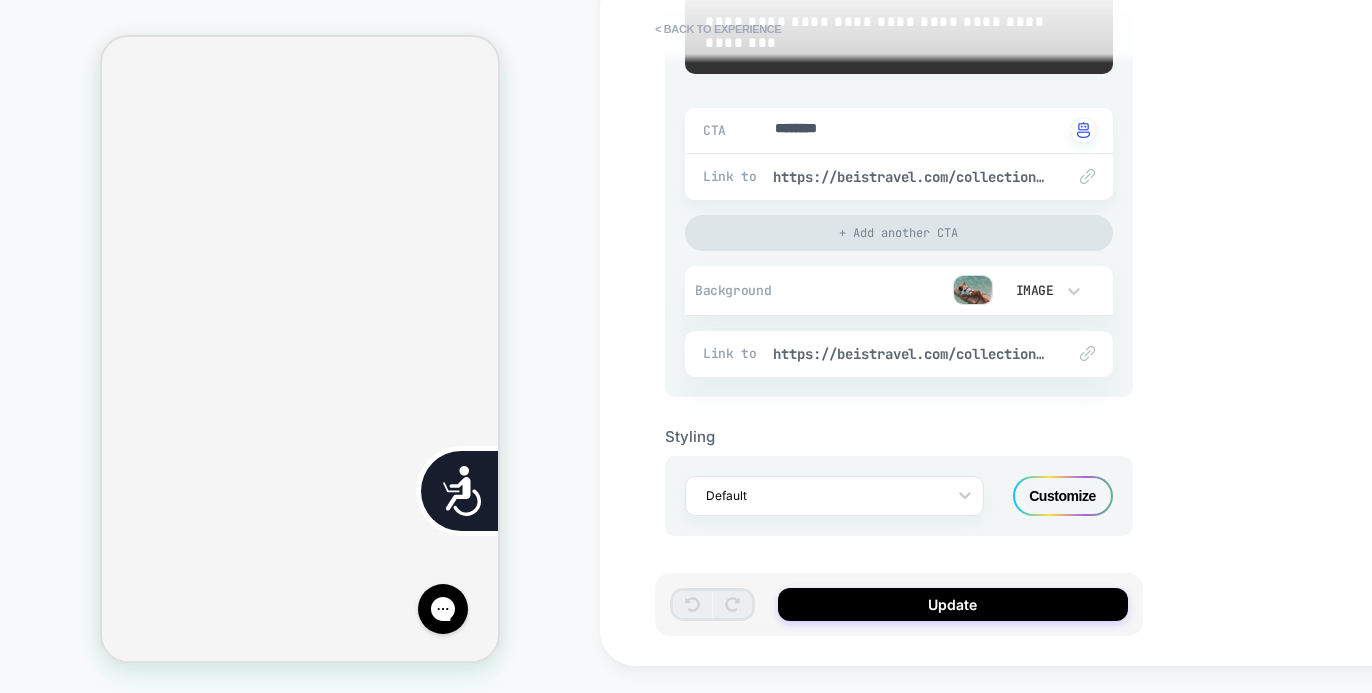 click at bounding box center [973, 290] 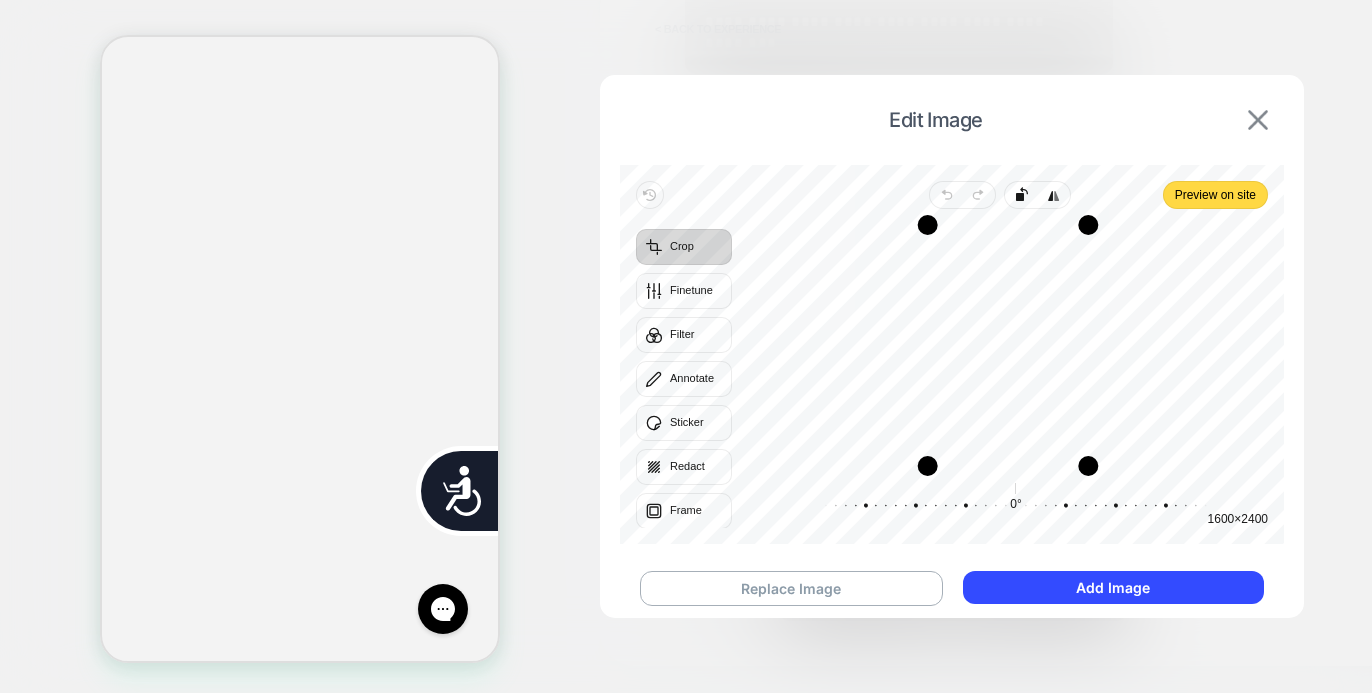 click at bounding box center (1258, 120) 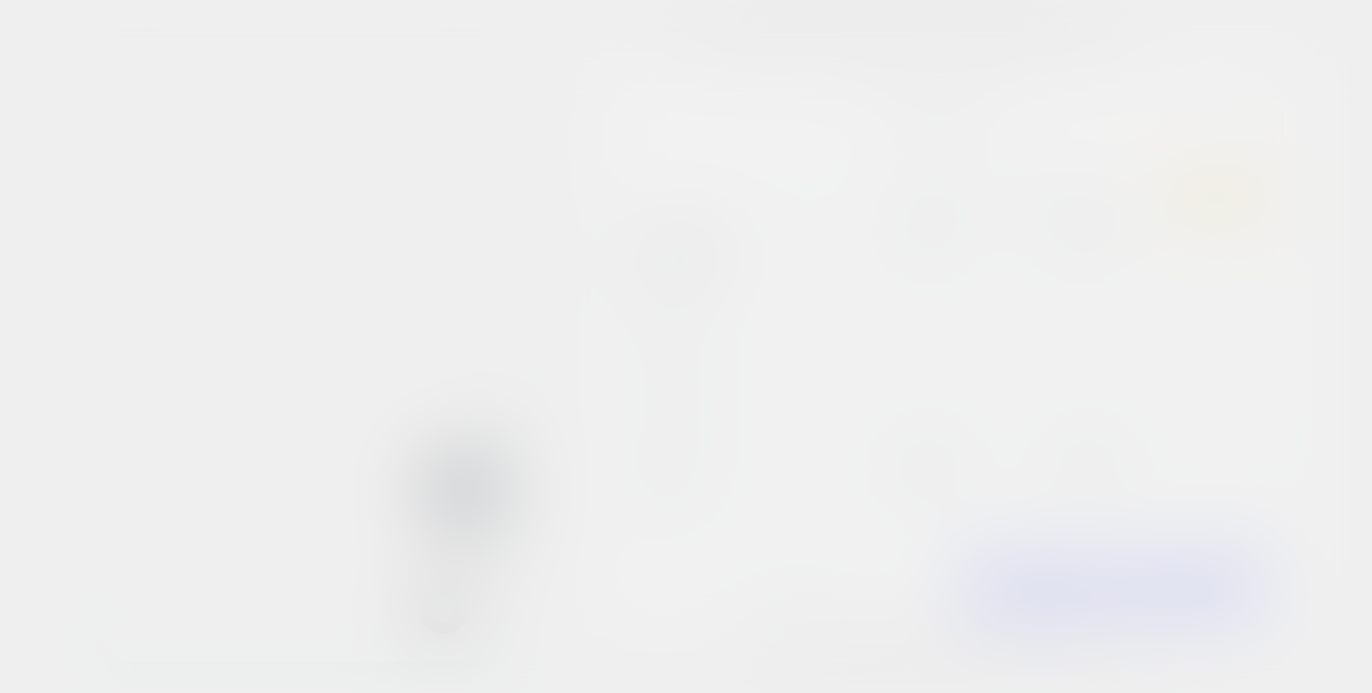 scroll, scrollTop: 0, scrollLeft: 404, axis: horizontal 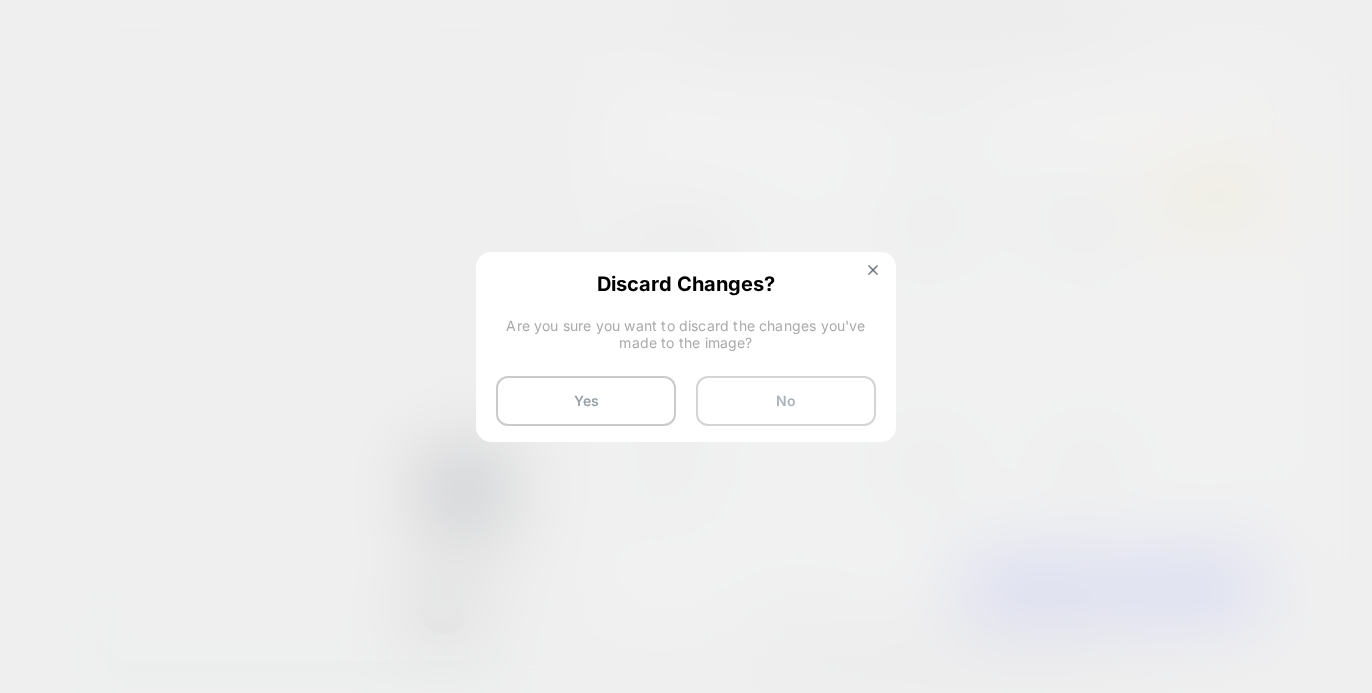 click on "No" at bounding box center (786, 401) 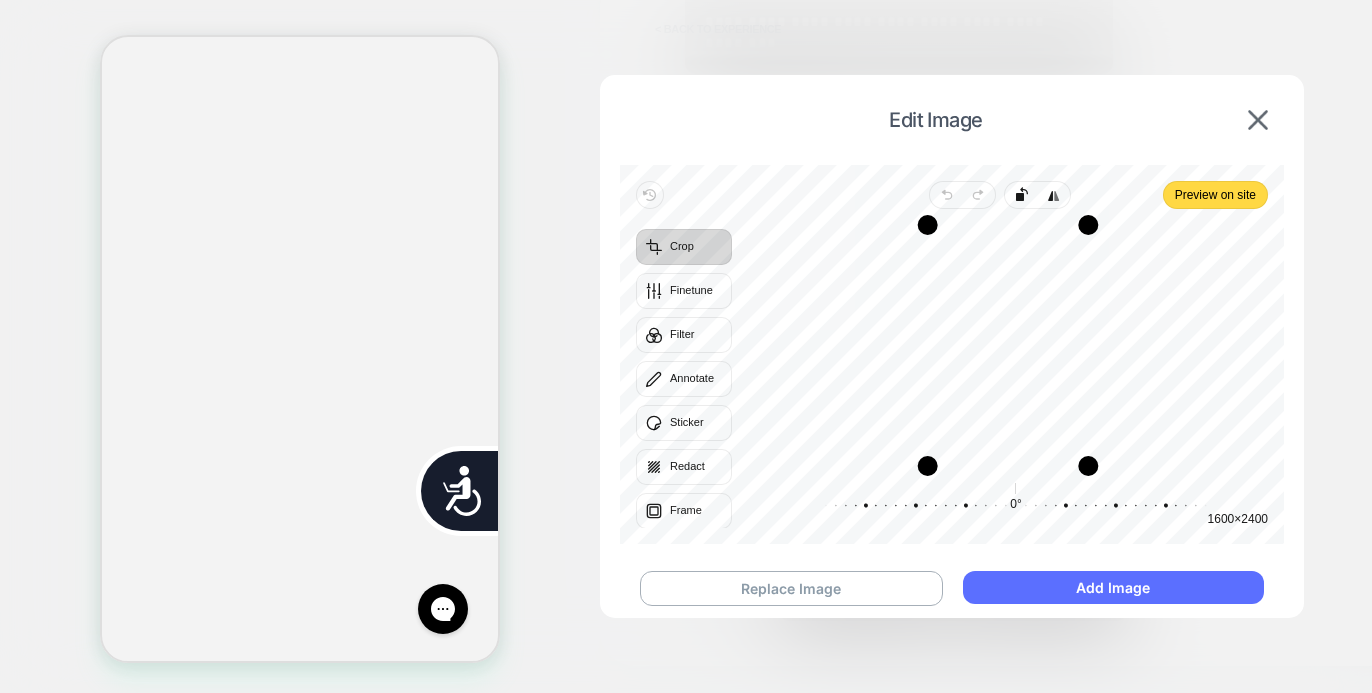 click on "Add Image" at bounding box center [1113, 587] 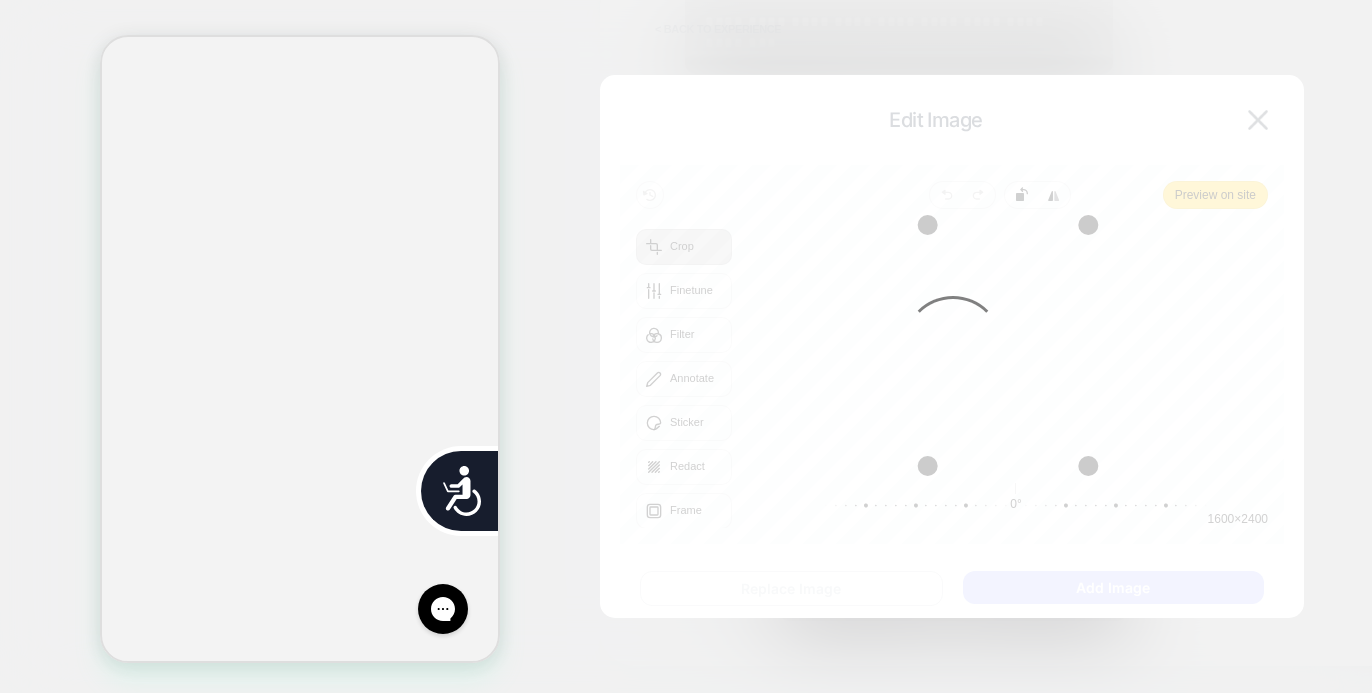 scroll, scrollTop: 0, scrollLeft: 0, axis: both 